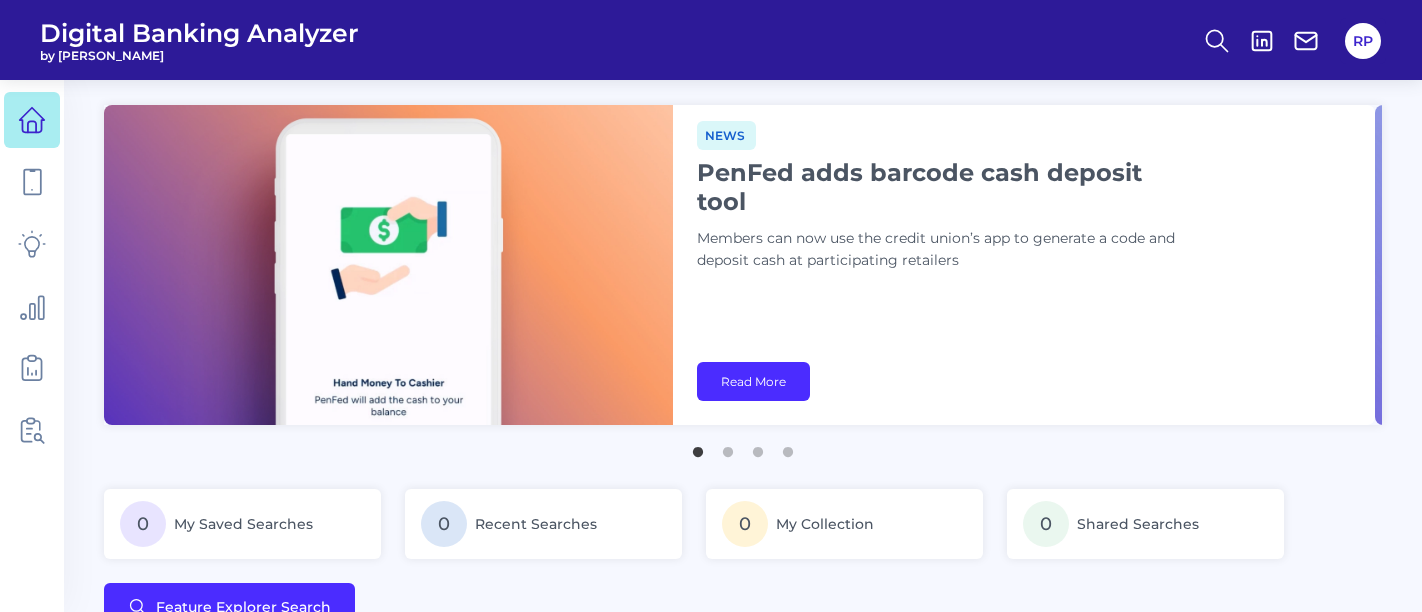 scroll, scrollTop: 0, scrollLeft: 0, axis: both 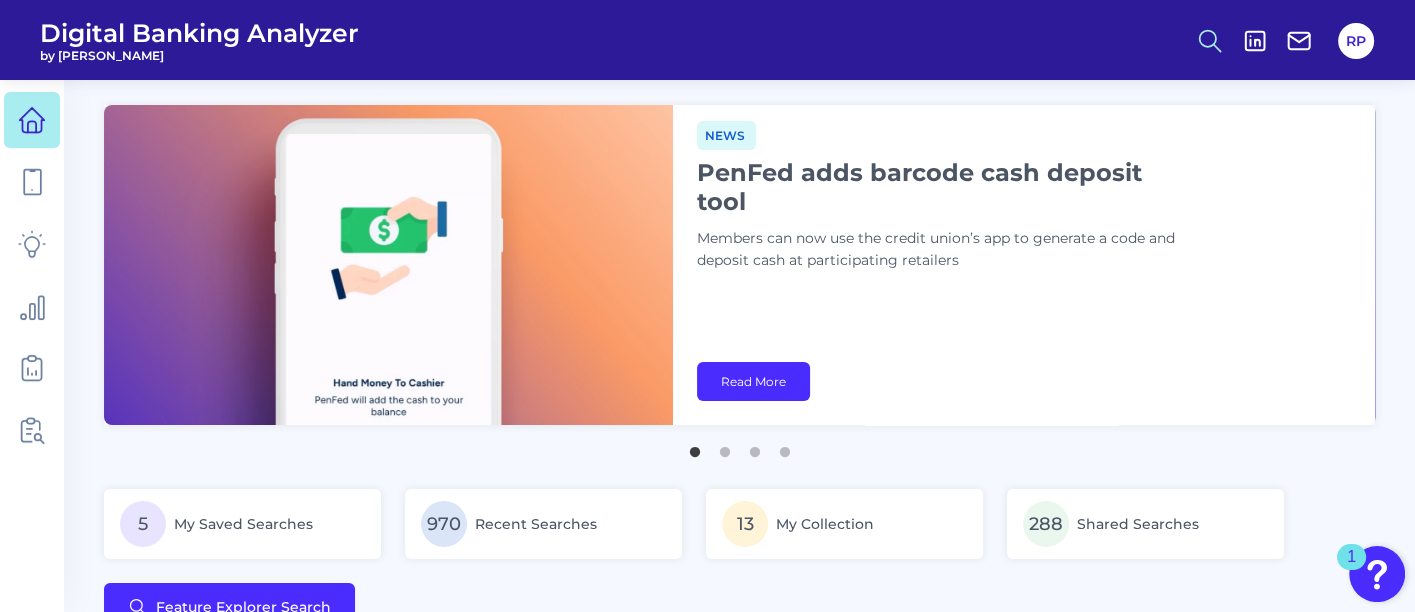 click 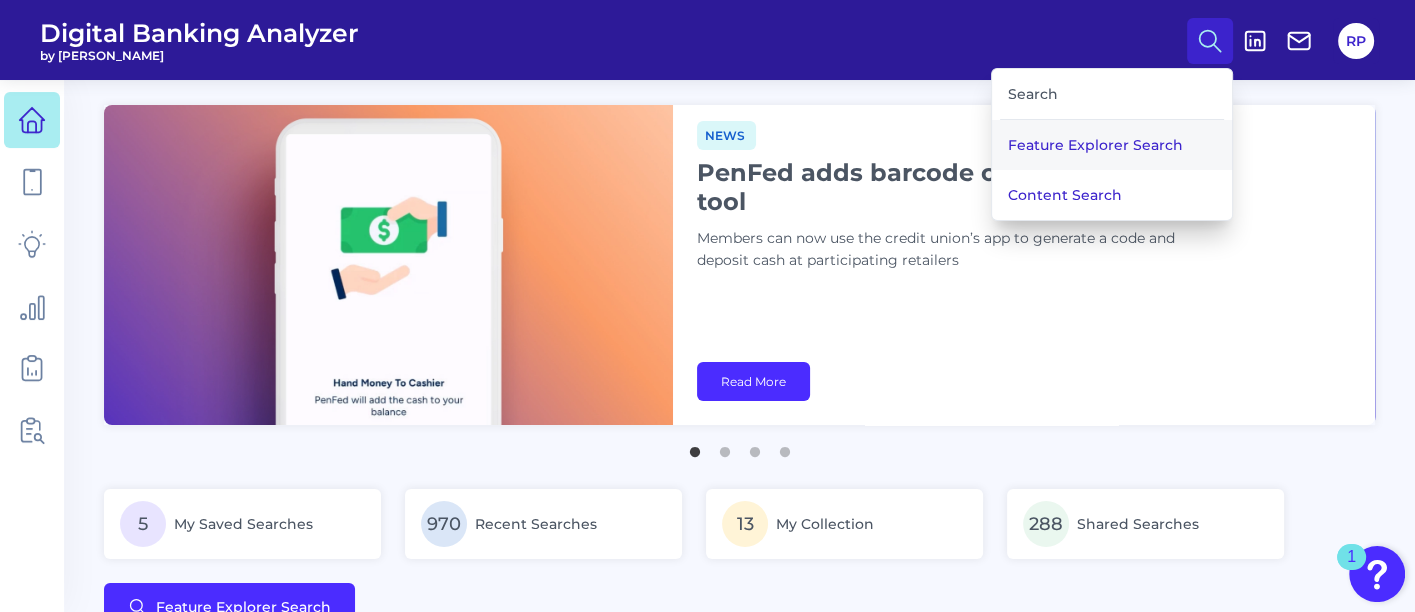 click on "Feature Explorer Search" at bounding box center (1112, 145) 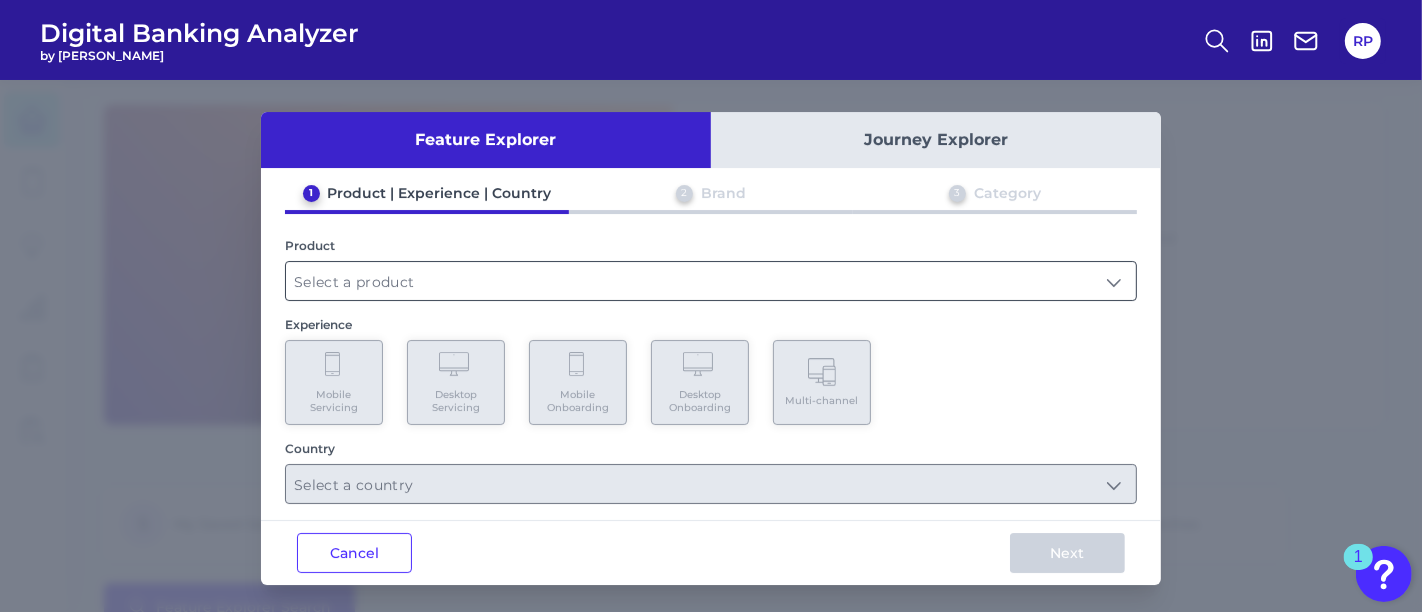 click at bounding box center [711, 281] 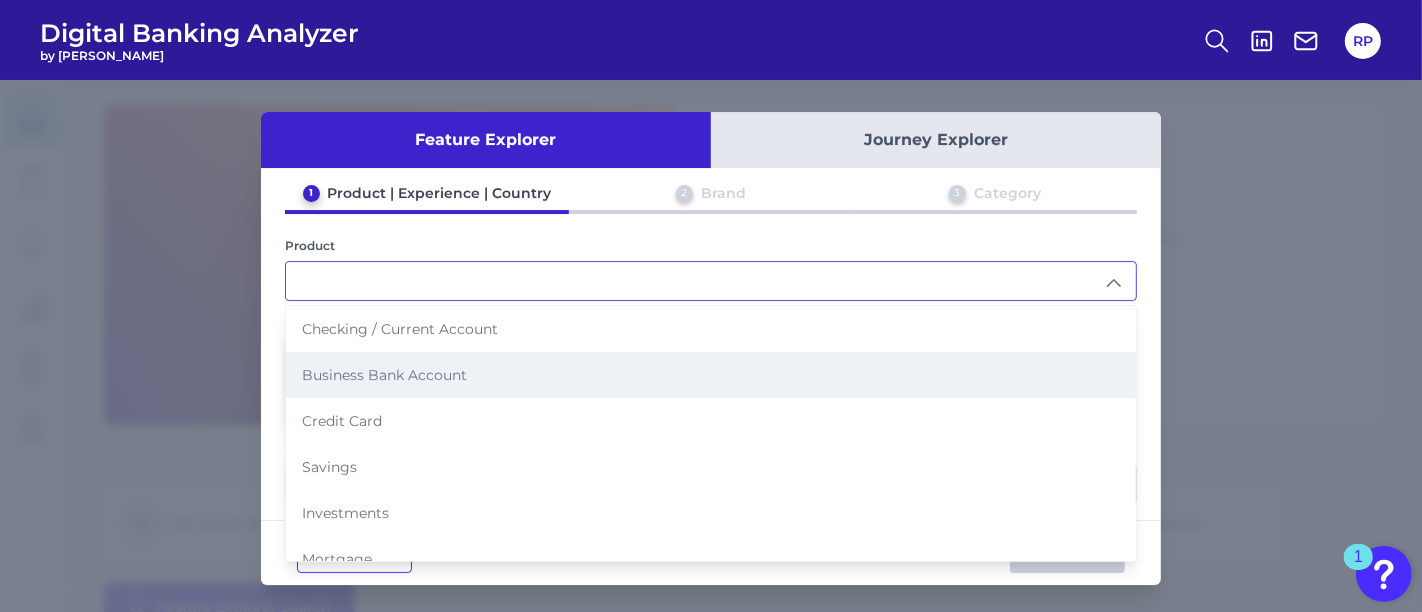 click on "Business Bank Account" at bounding box center [384, 375] 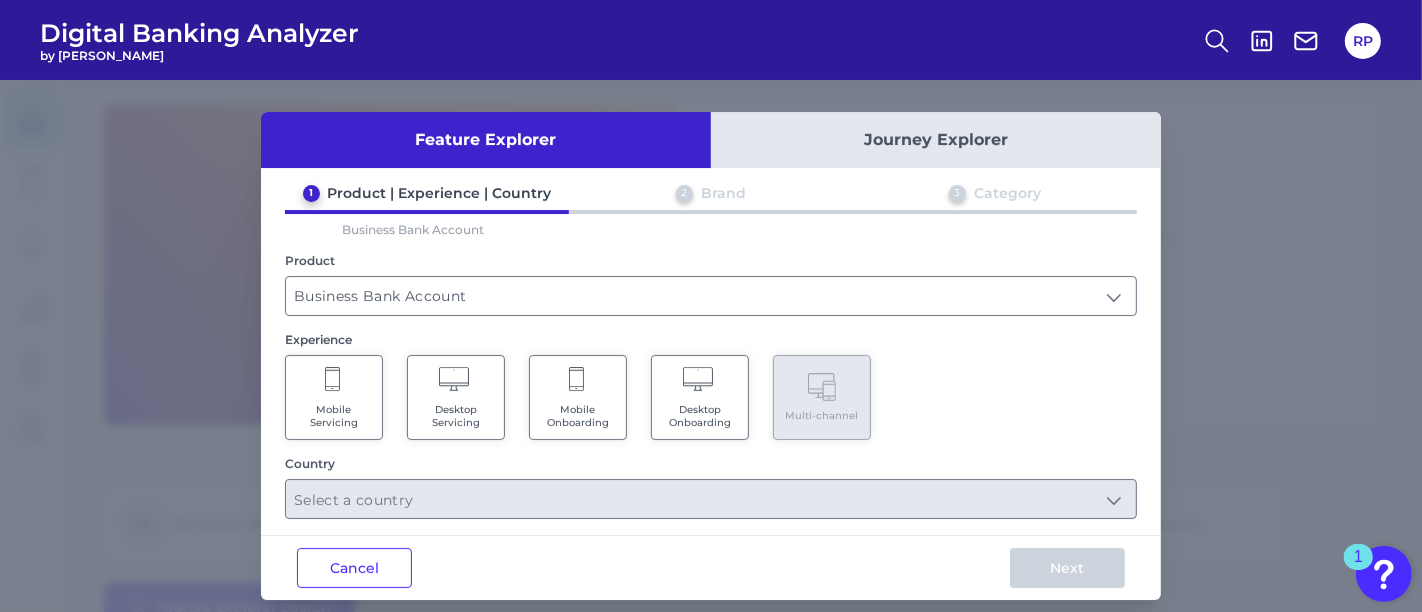 click on "Desktop Servicing" at bounding box center (456, 416) 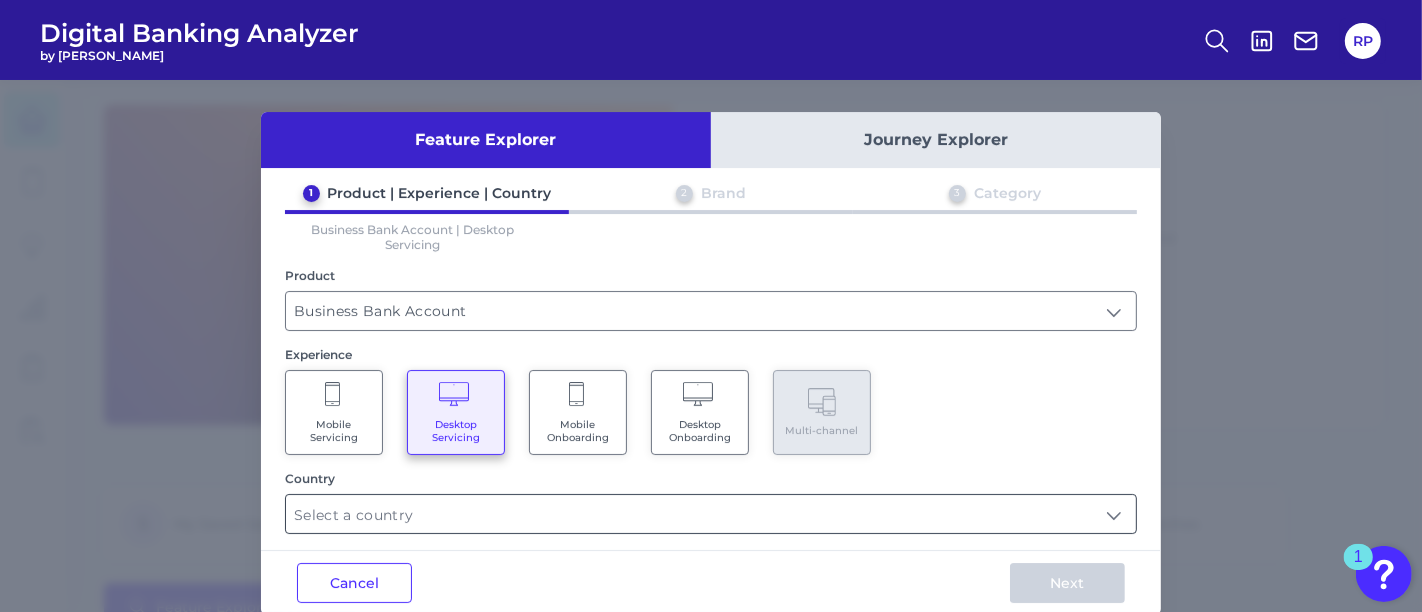 click at bounding box center (711, 514) 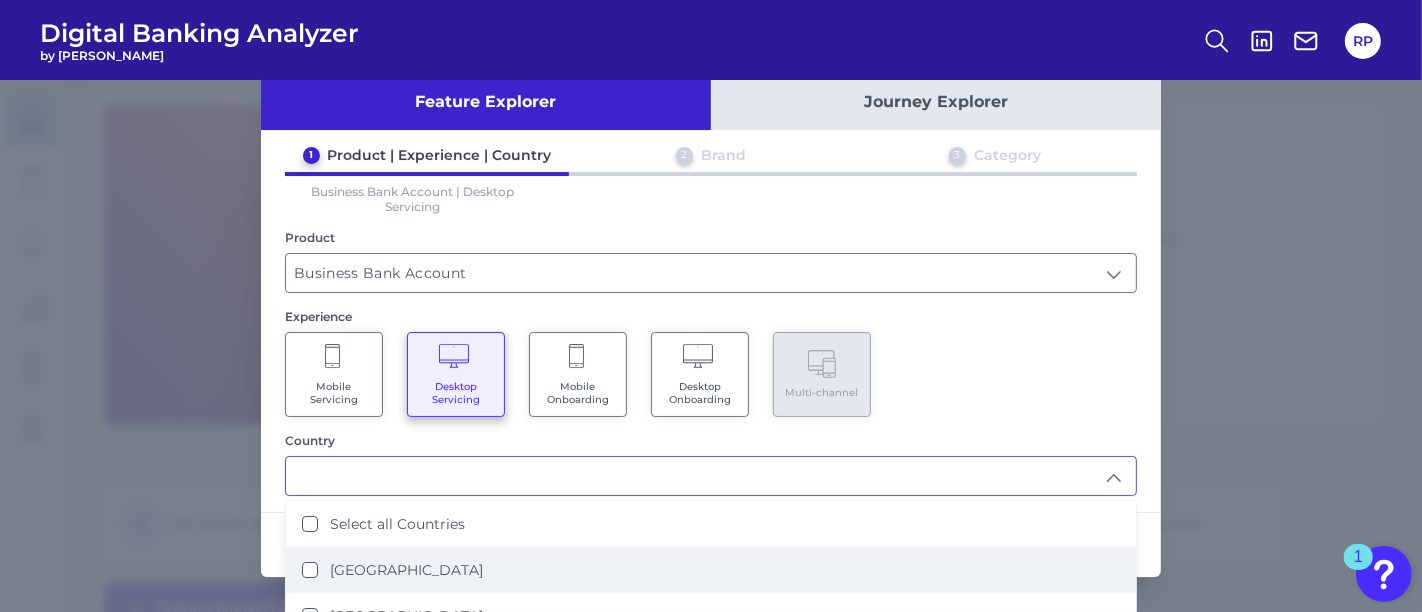 scroll, scrollTop: 60, scrollLeft: 0, axis: vertical 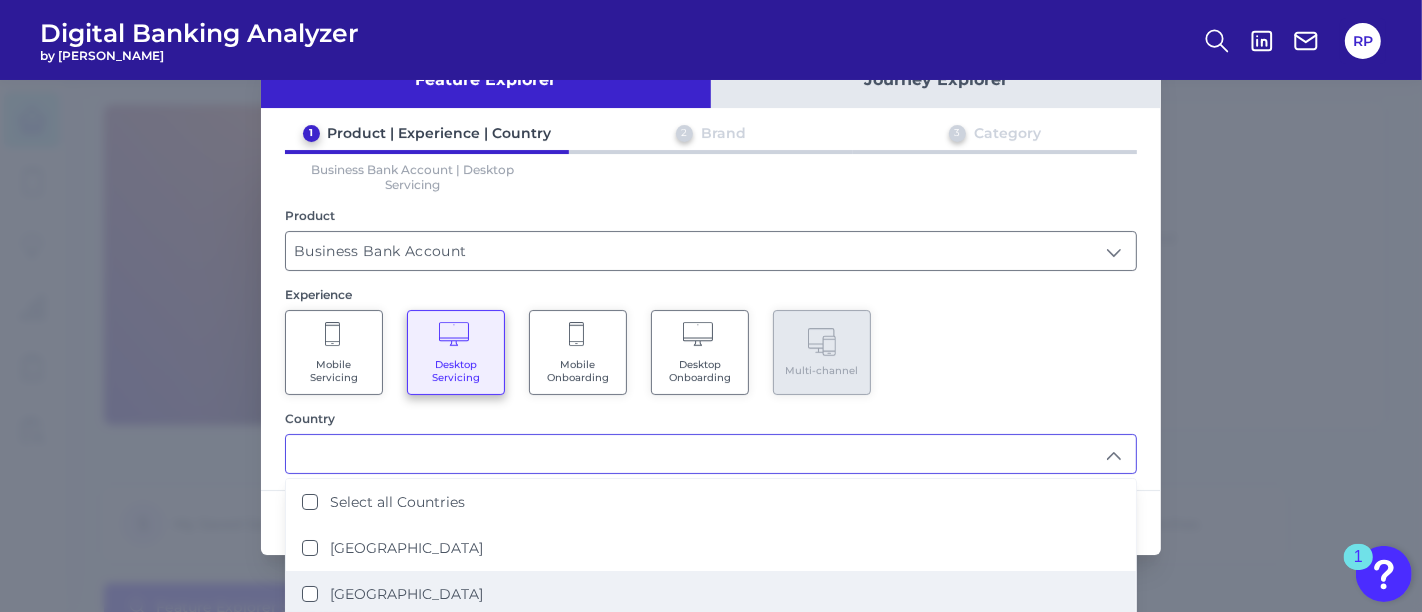 click on "[GEOGRAPHIC_DATA]" at bounding box center (711, 594) 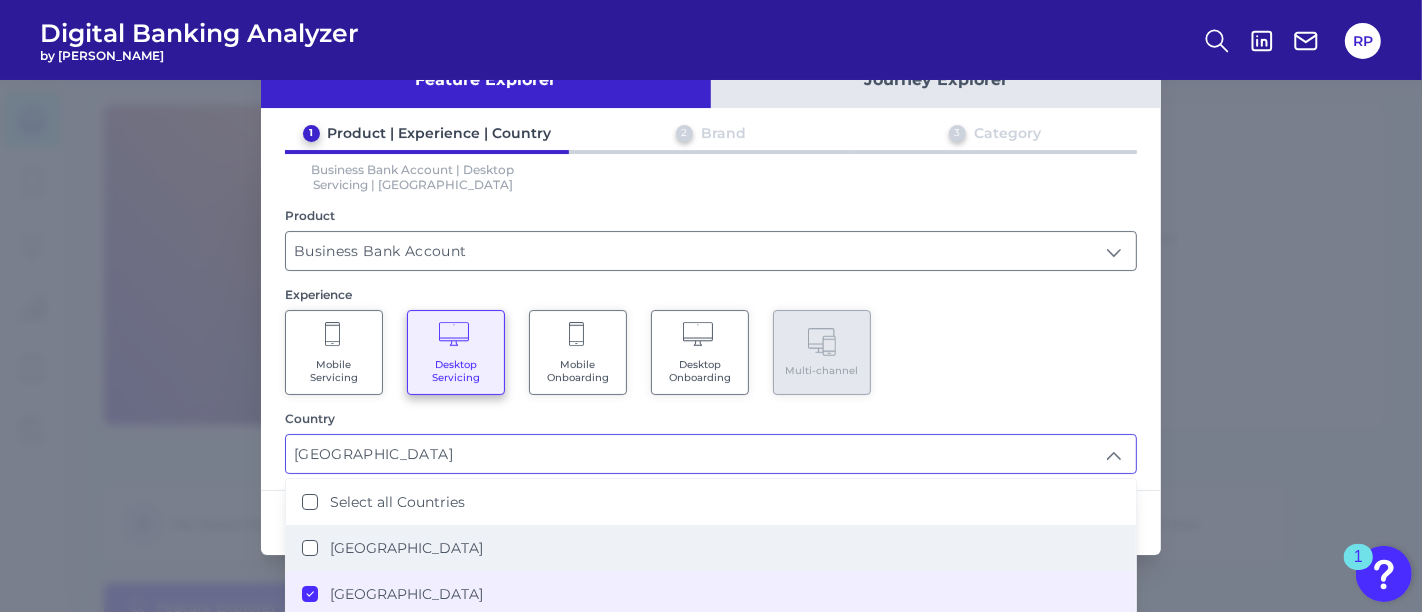 scroll, scrollTop: 0, scrollLeft: 0, axis: both 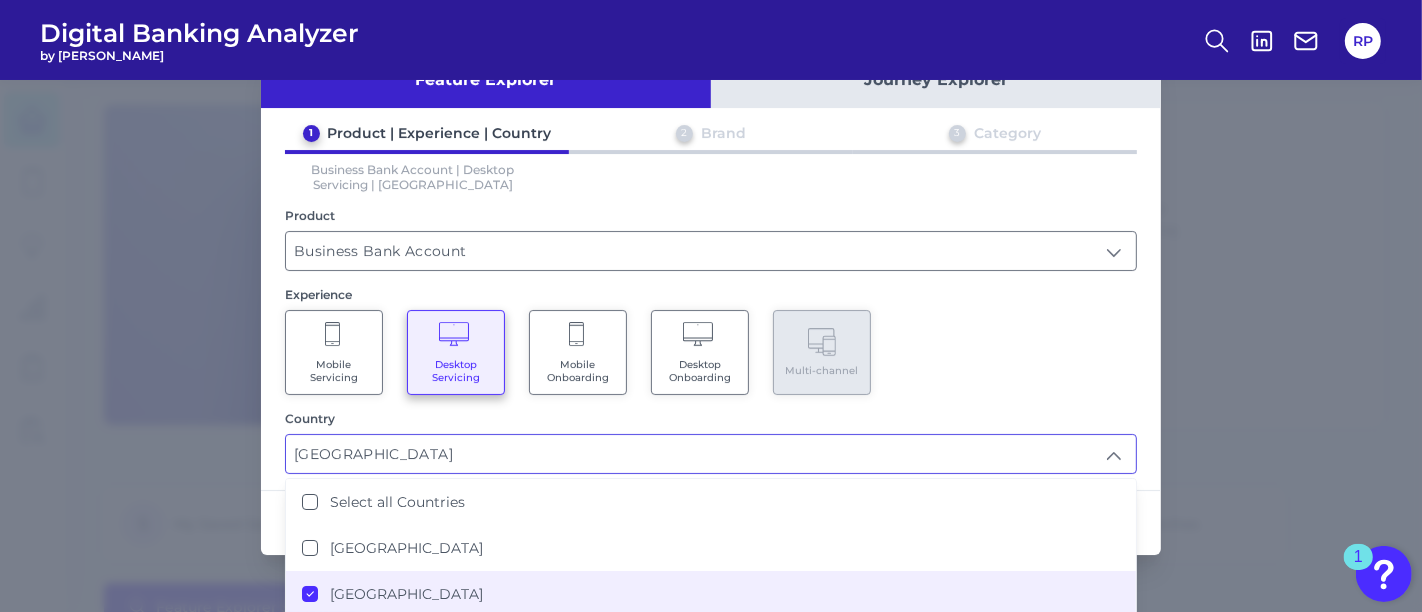 drag, startPoint x: 993, startPoint y: 397, endPoint x: 991, endPoint y: 415, distance: 18.110771 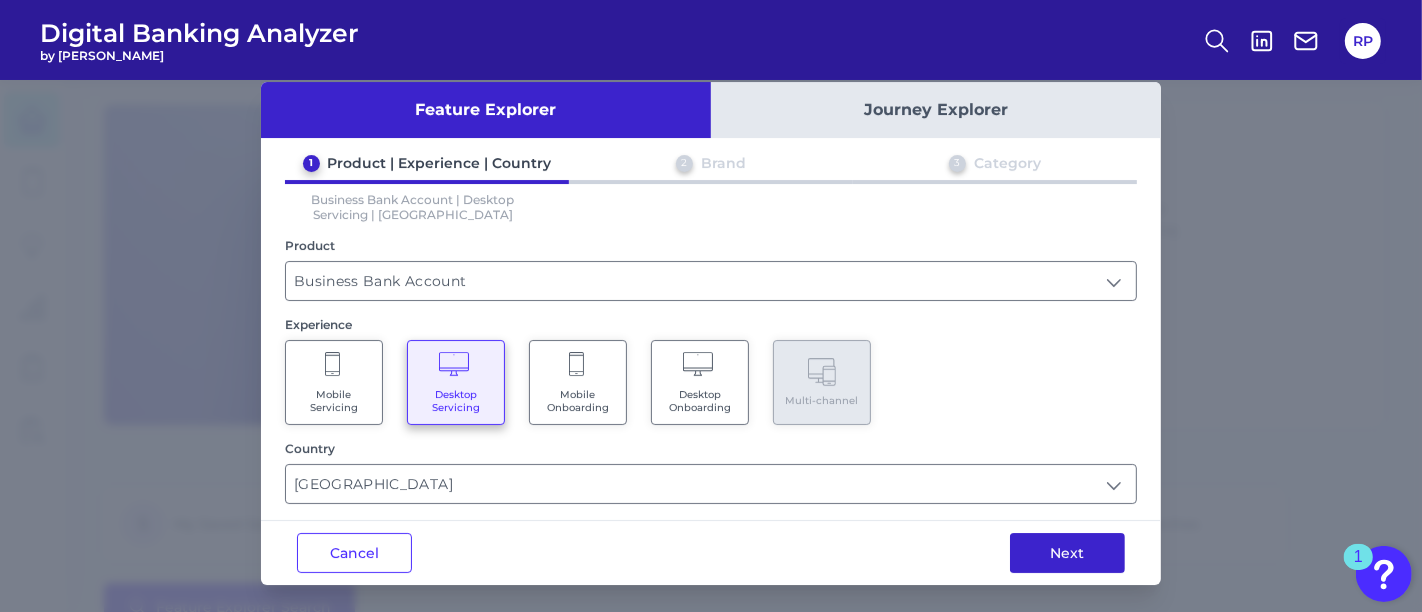 click on "Next" at bounding box center [1067, 553] 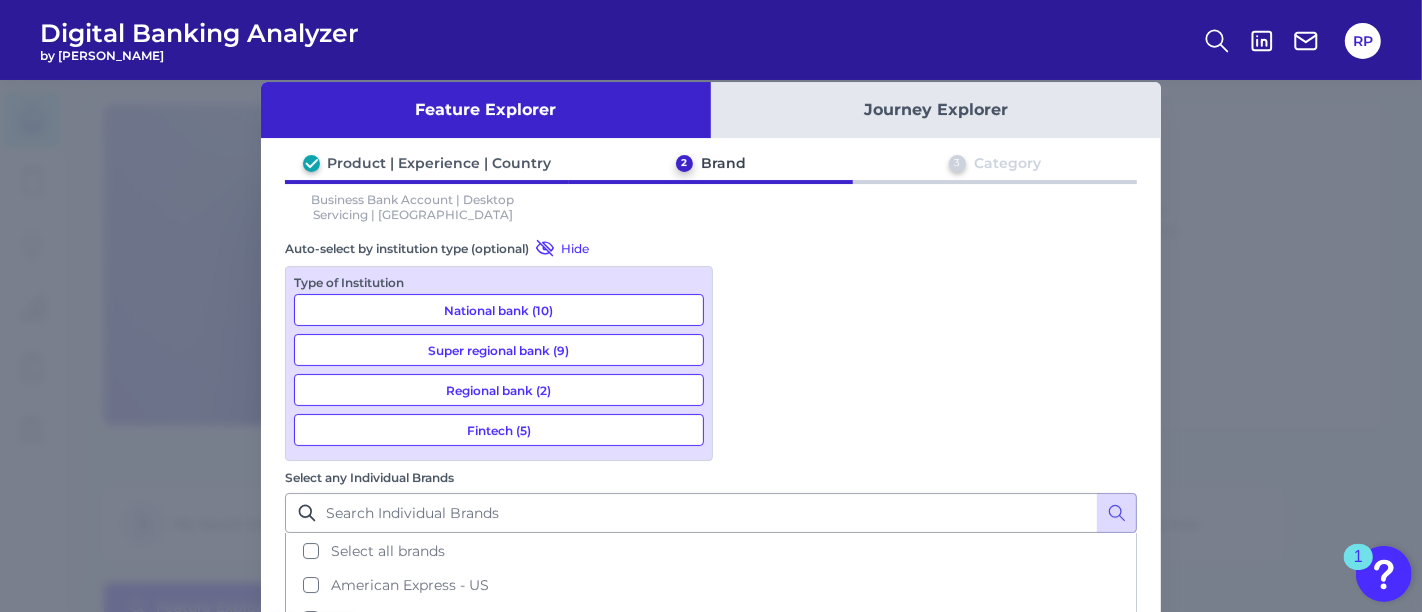 scroll, scrollTop: 0, scrollLeft: 0, axis: both 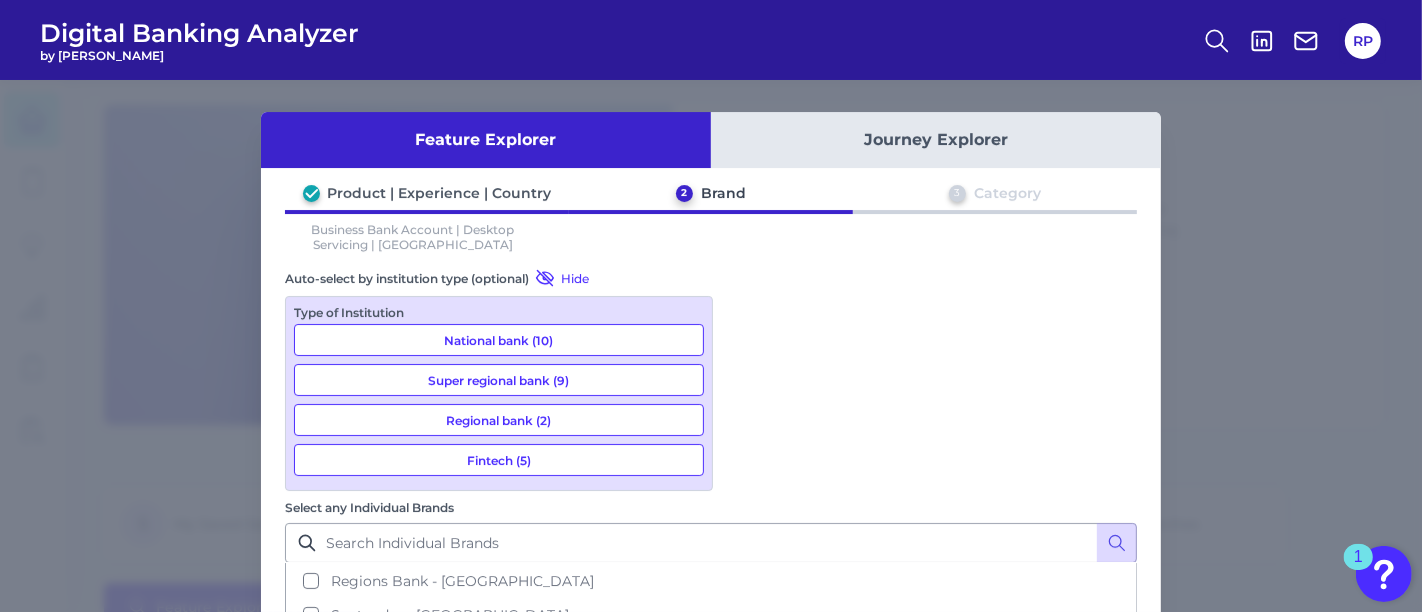 click on "Western Alliance Bank - [GEOGRAPHIC_DATA]" at bounding box center (493, 819) 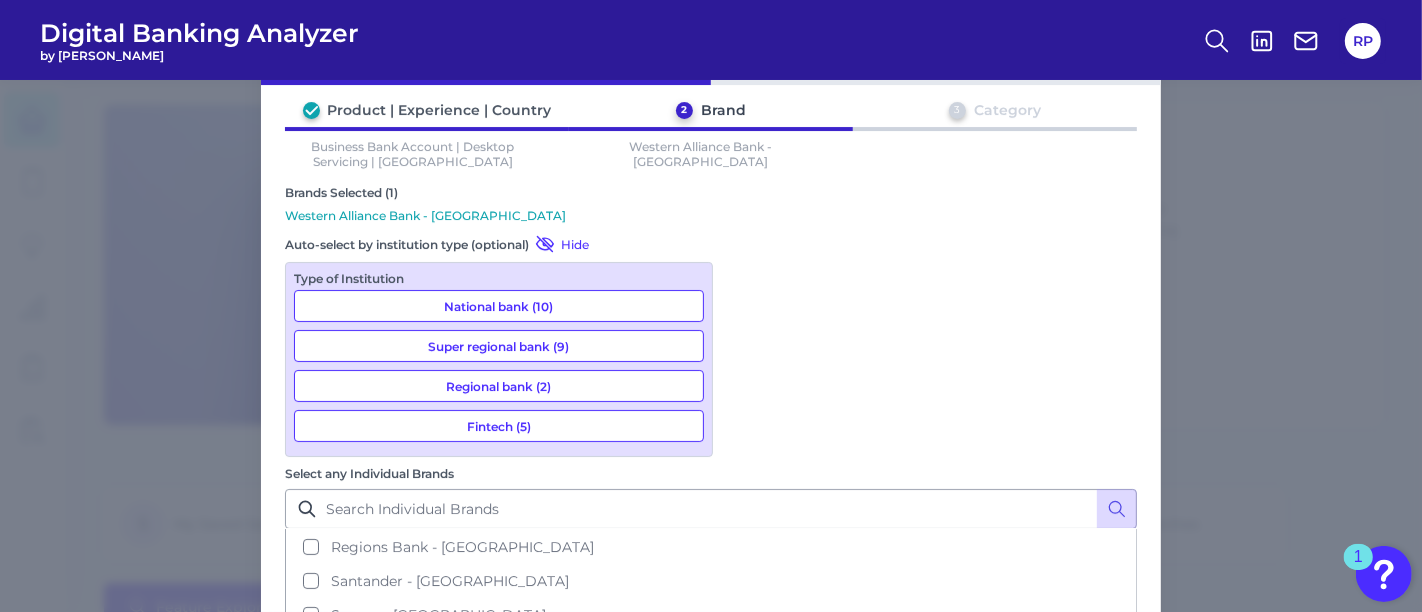 scroll, scrollTop: 160, scrollLeft: 0, axis: vertical 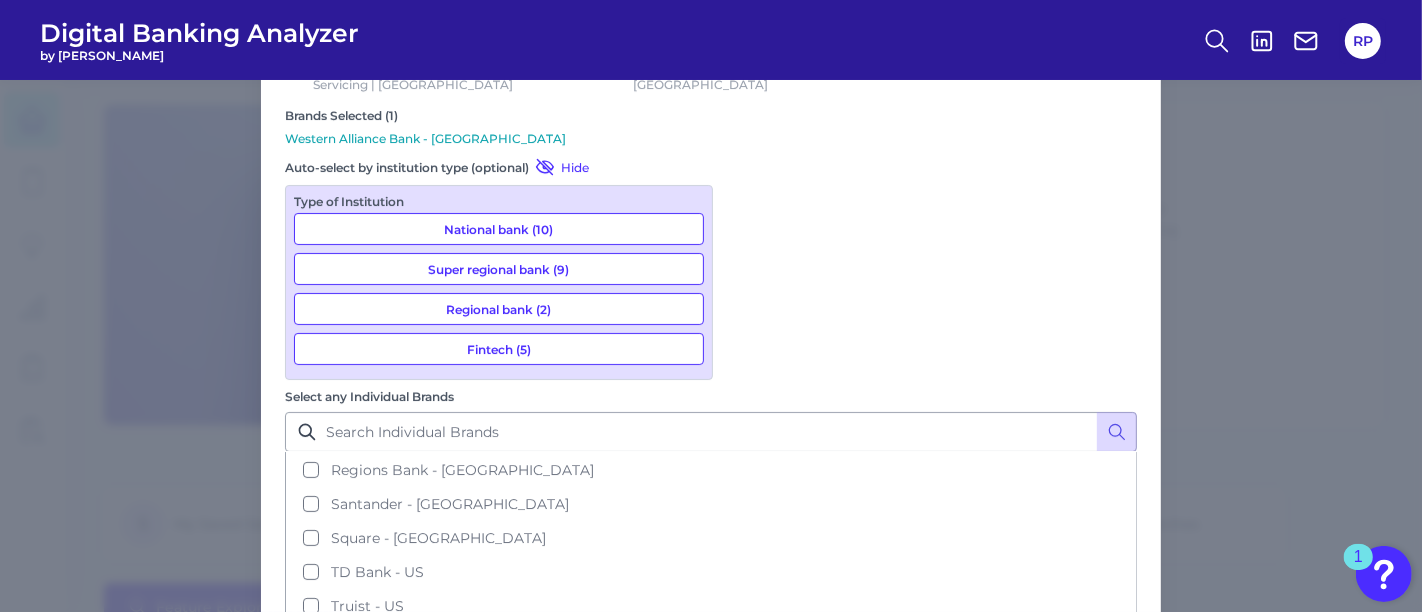 click on "Next" at bounding box center [1067, 781] 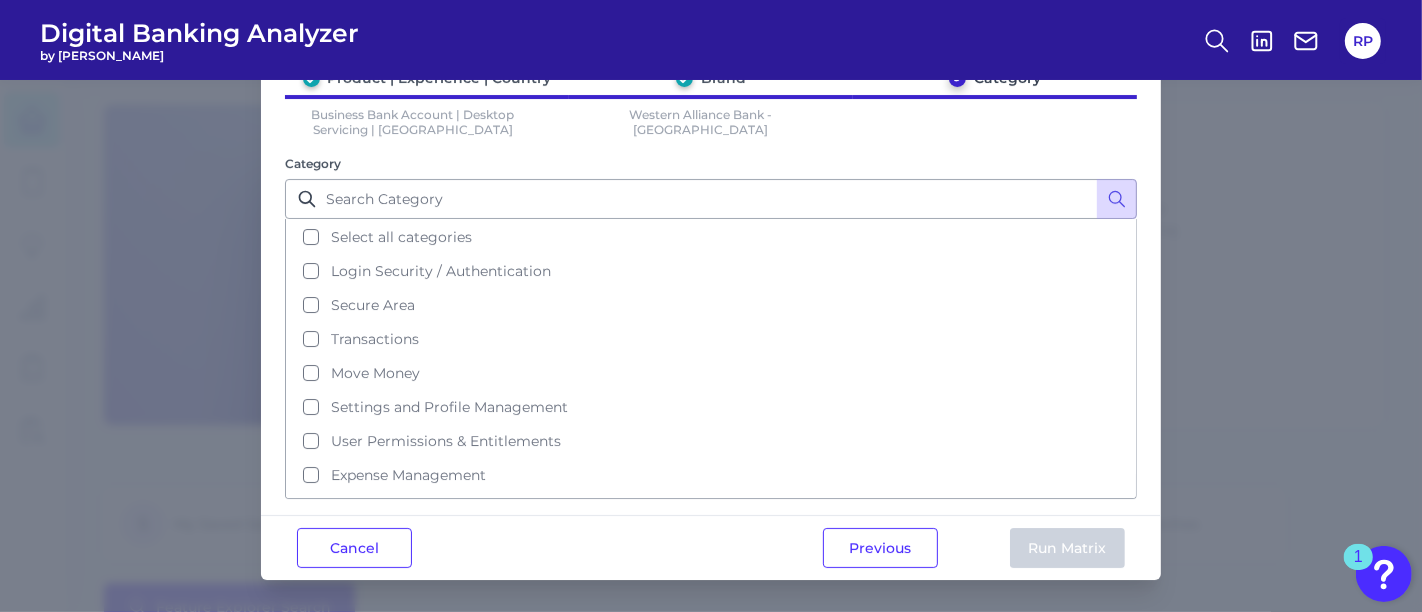 scroll, scrollTop: 0, scrollLeft: 0, axis: both 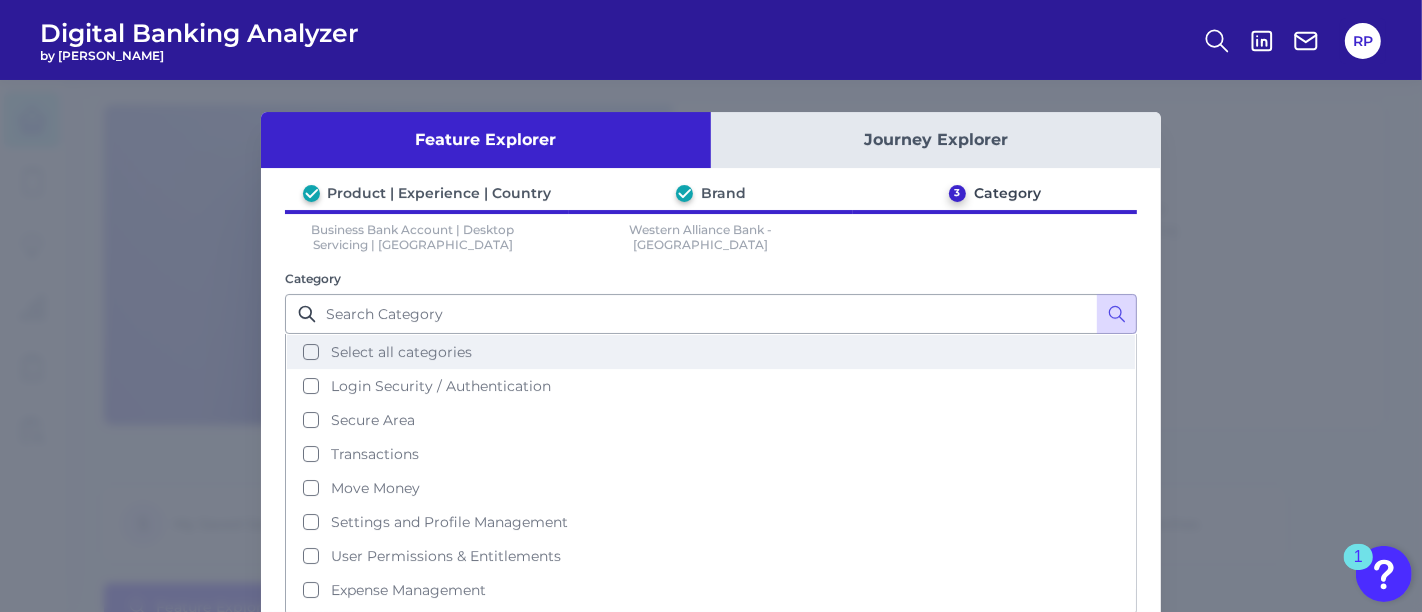 click on "Select all categories" at bounding box center (401, 352) 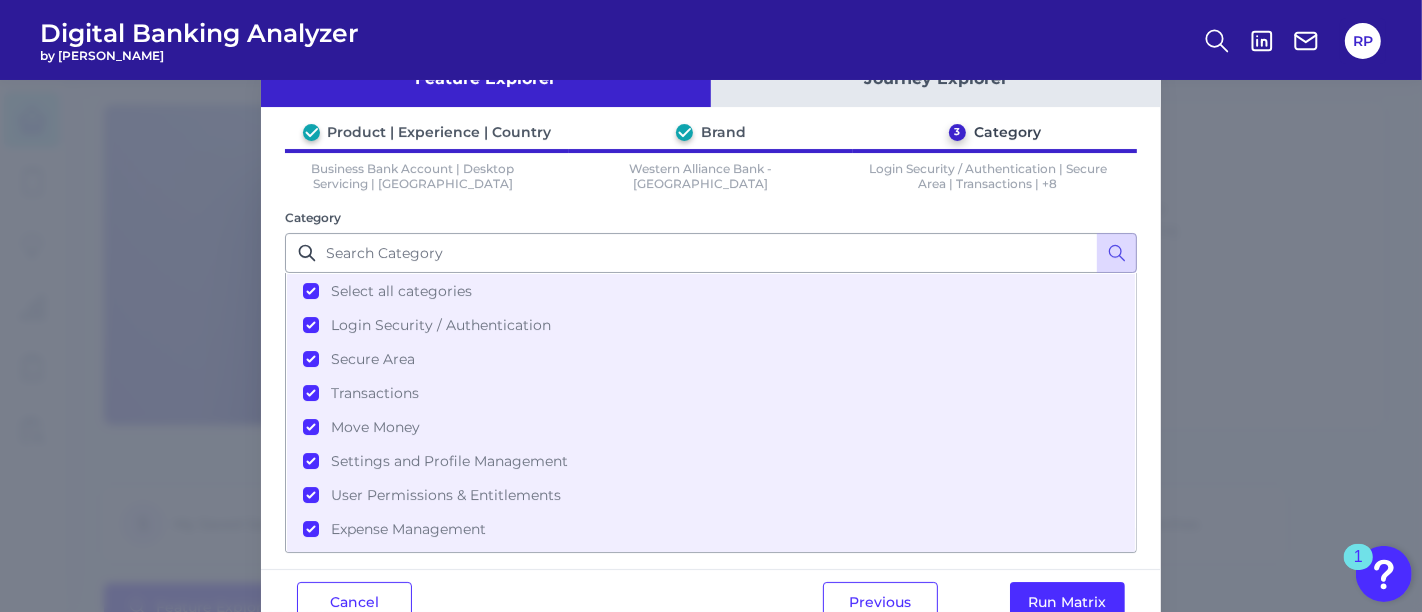 scroll, scrollTop: 111, scrollLeft: 0, axis: vertical 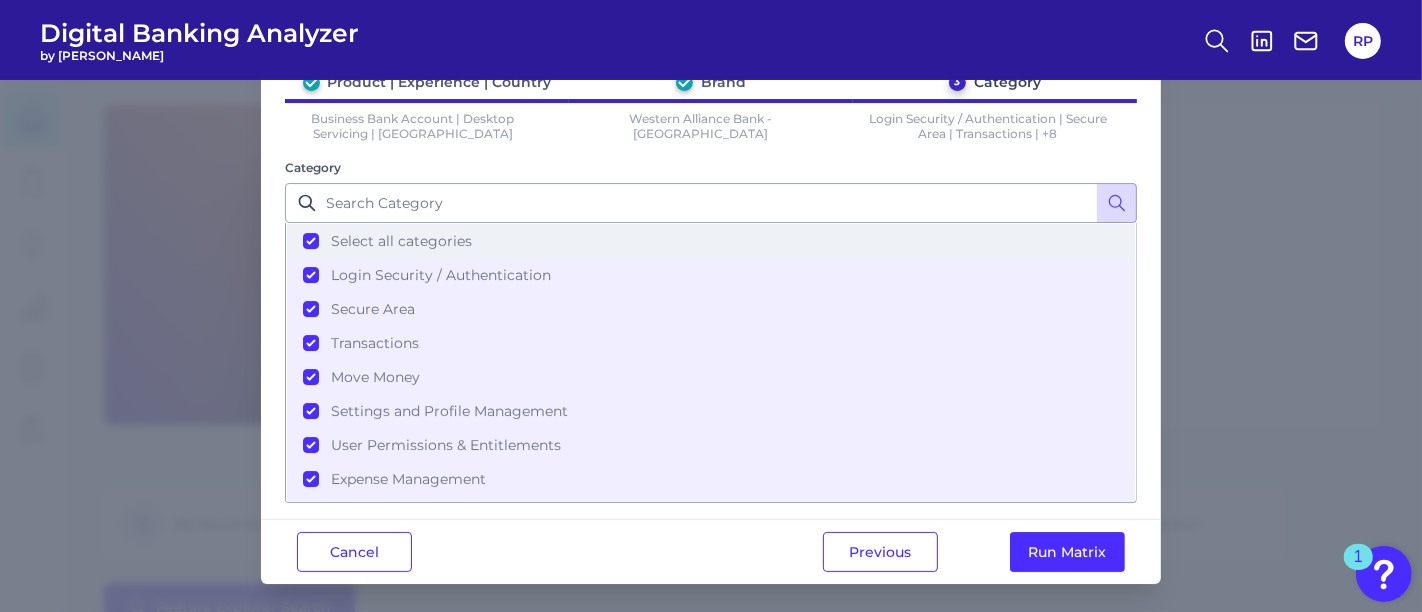 click on "Select all categories" at bounding box center (401, 241) 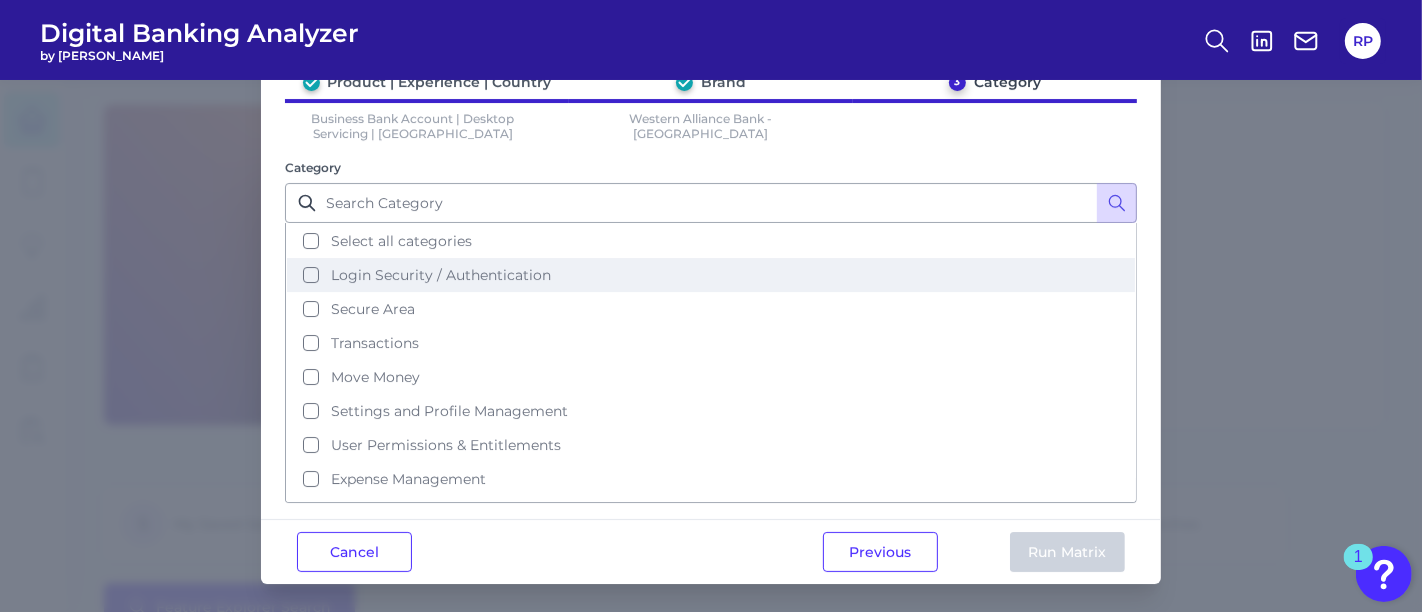 click on "Login Security / Authentication" at bounding box center (441, 275) 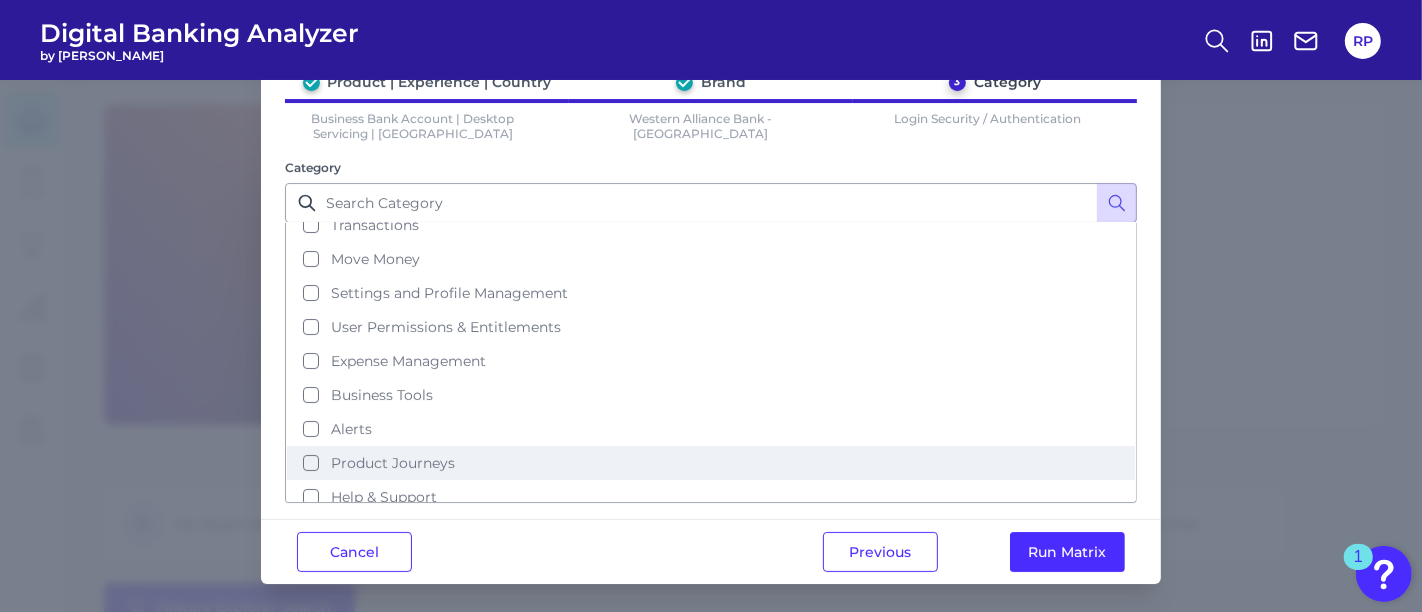 scroll, scrollTop: 119, scrollLeft: 0, axis: vertical 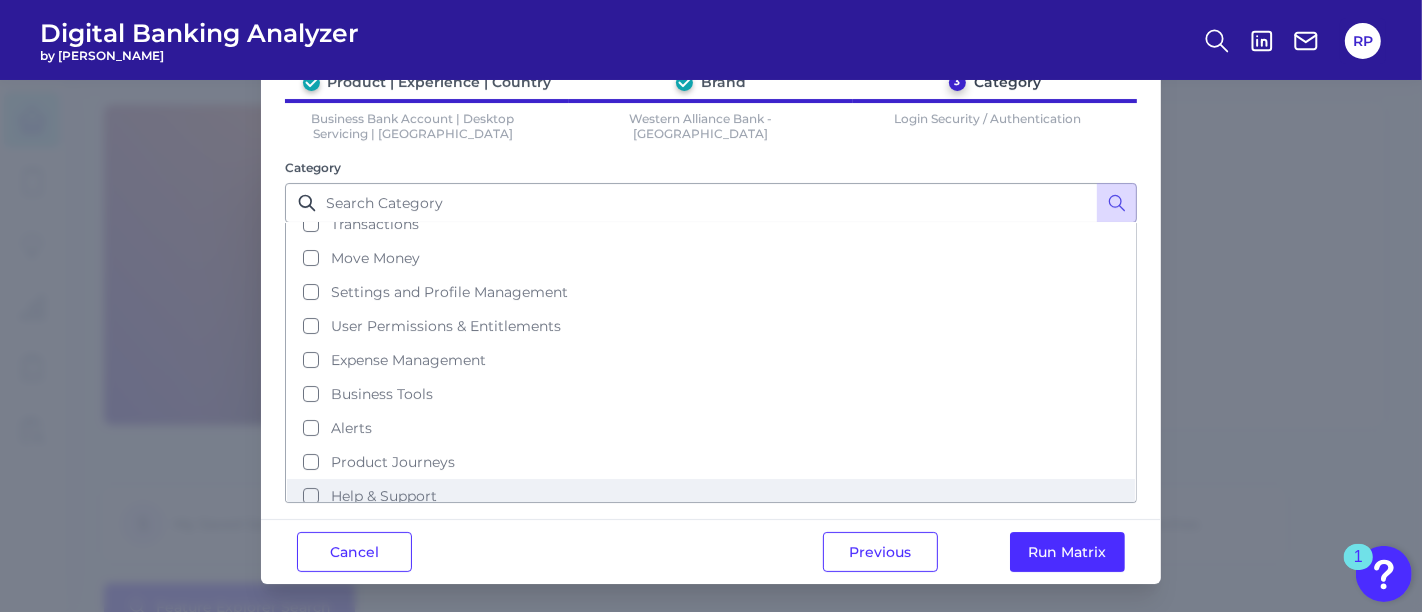 click on "Help & Support" at bounding box center (384, 496) 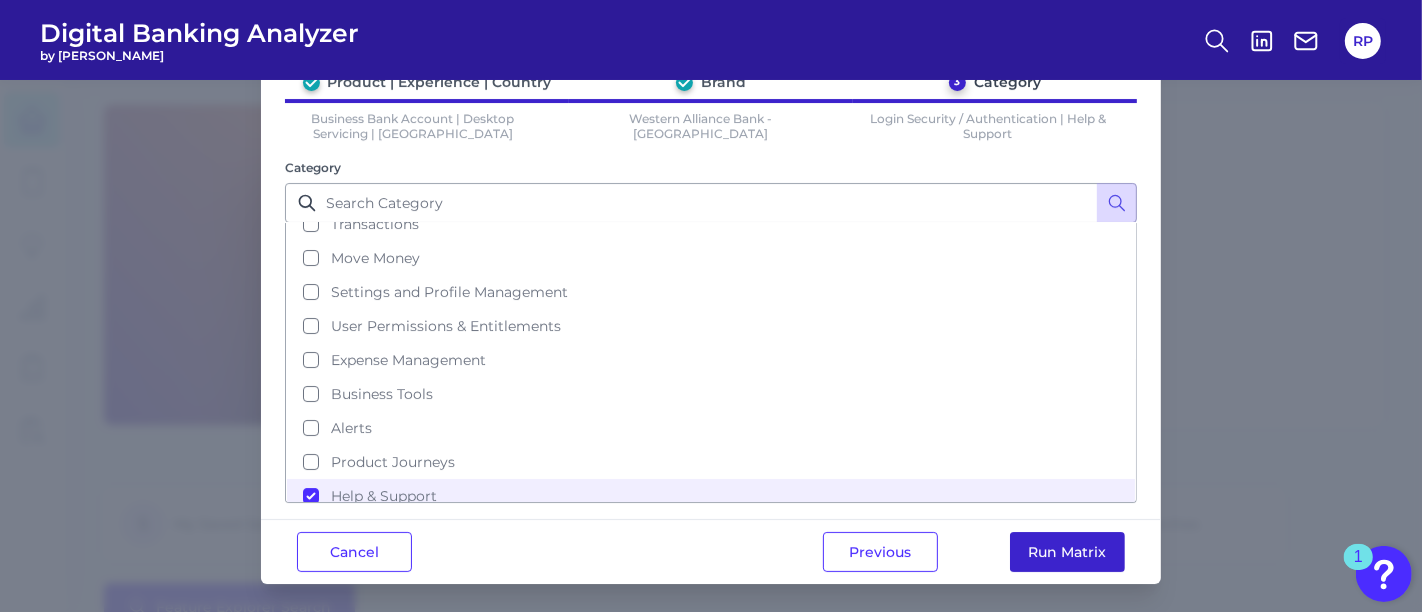 click on "Run Matrix" at bounding box center (1067, 552) 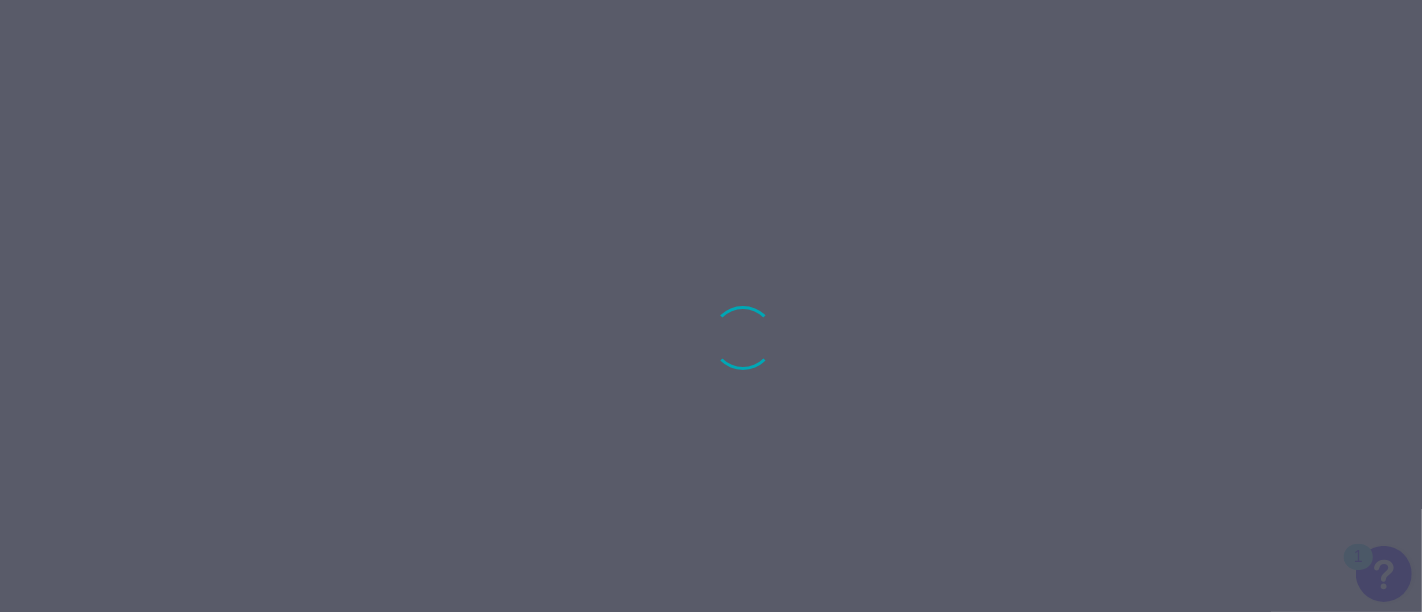 scroll, scrollTop: 0, scrollLeft: 0, axis: both 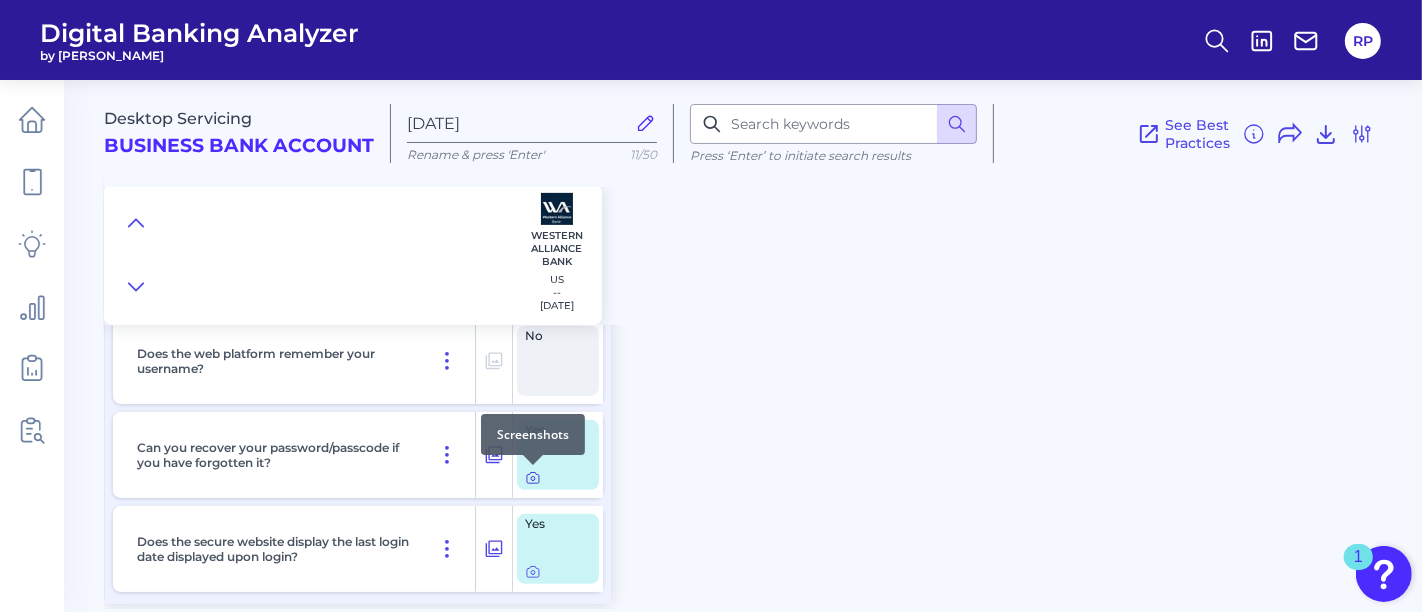 click 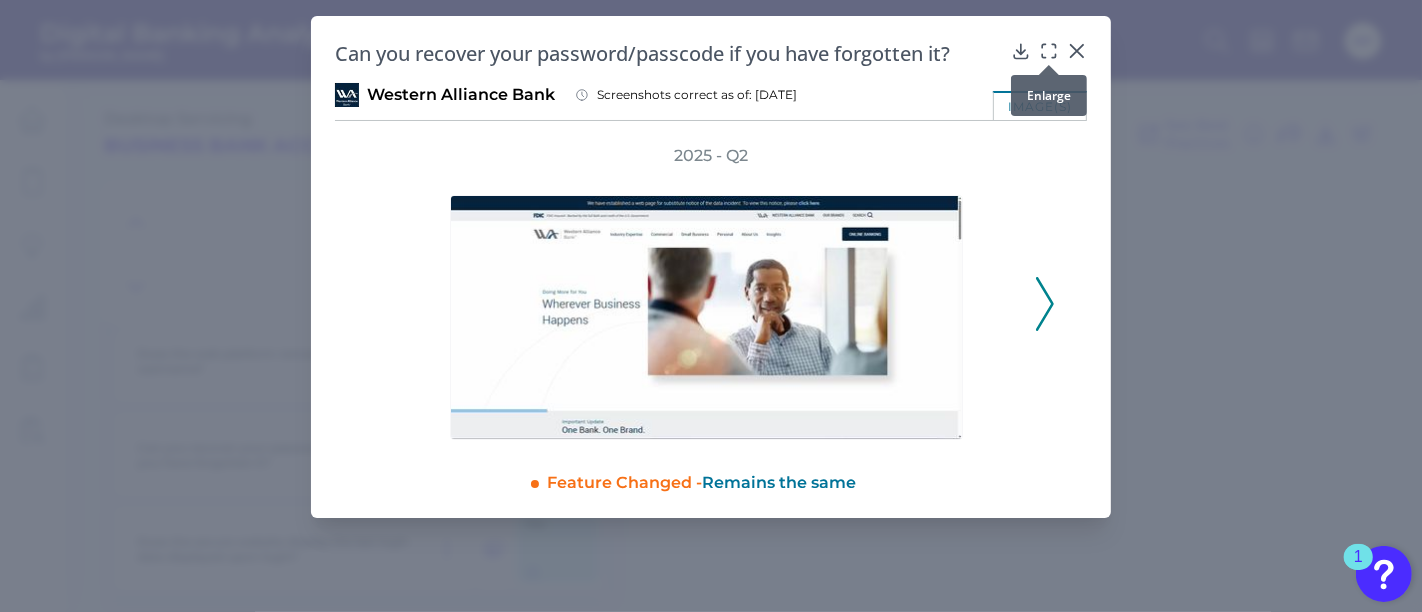 click 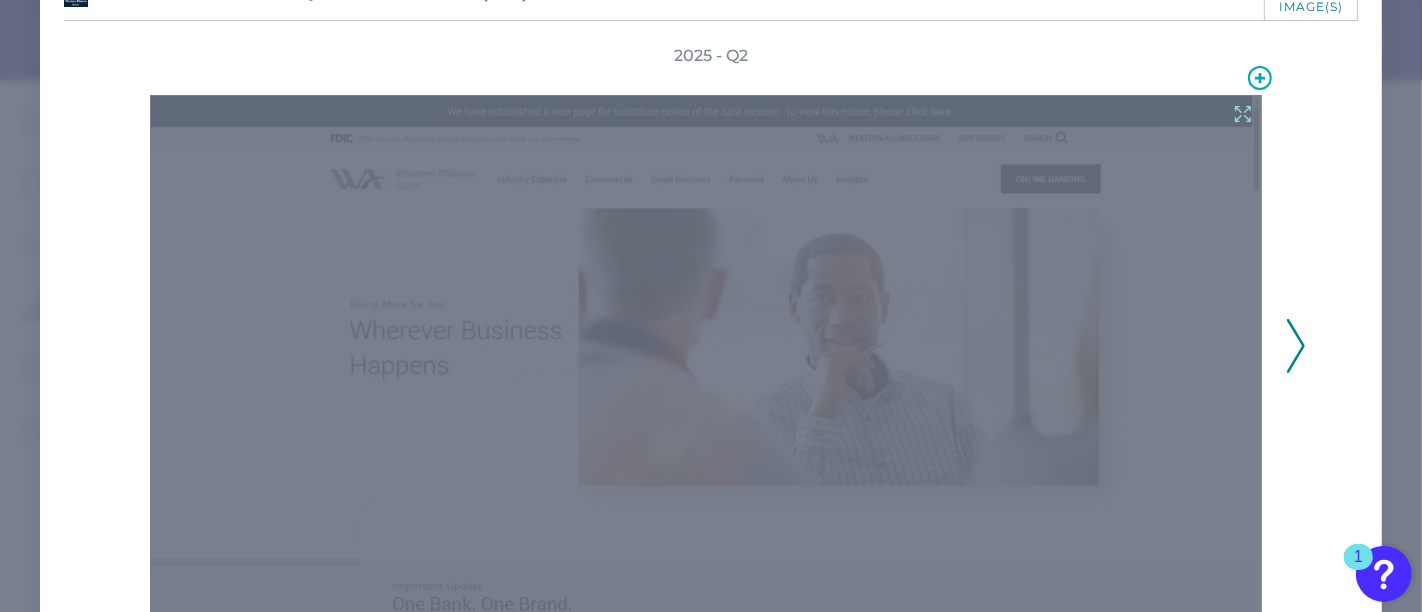 scroll, scrollTop: 201, scrollLeft: 0, axis: vertical 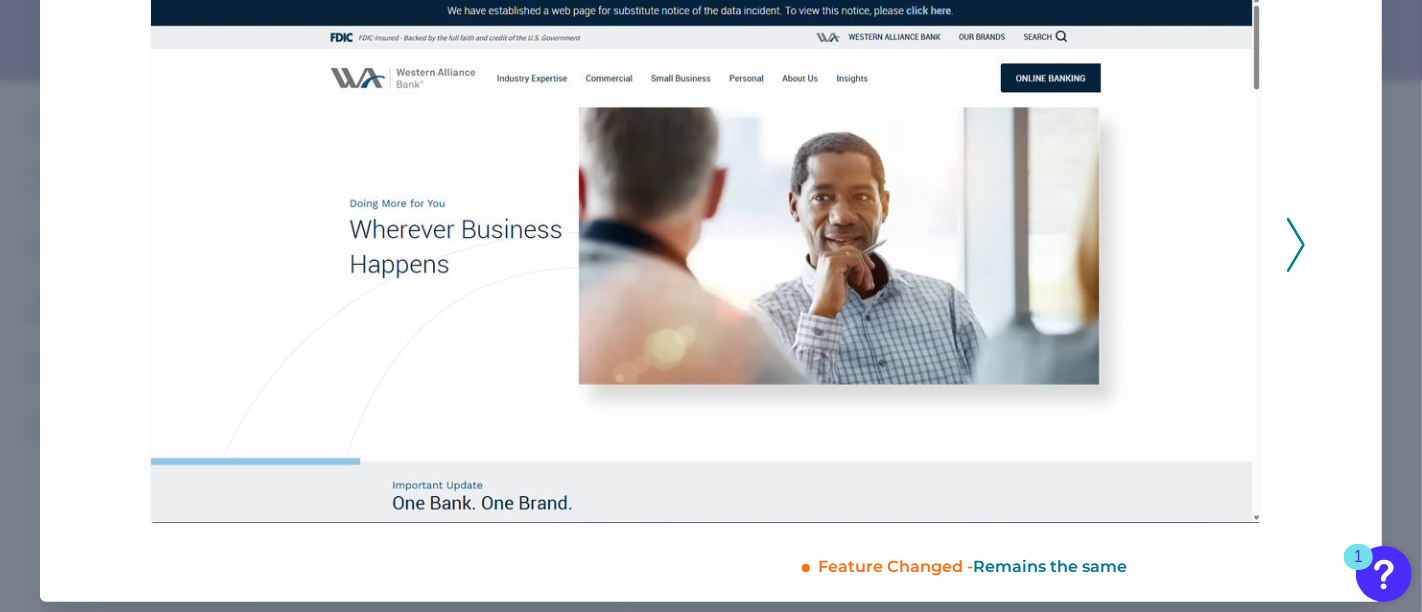 click 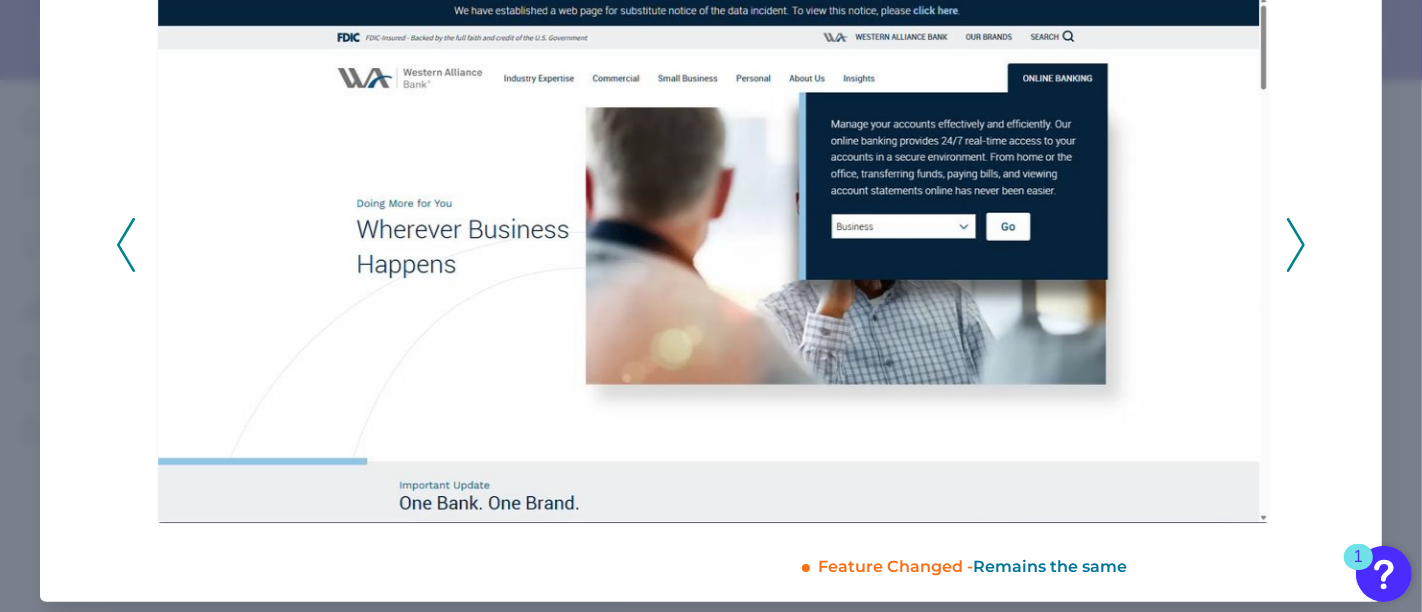 click 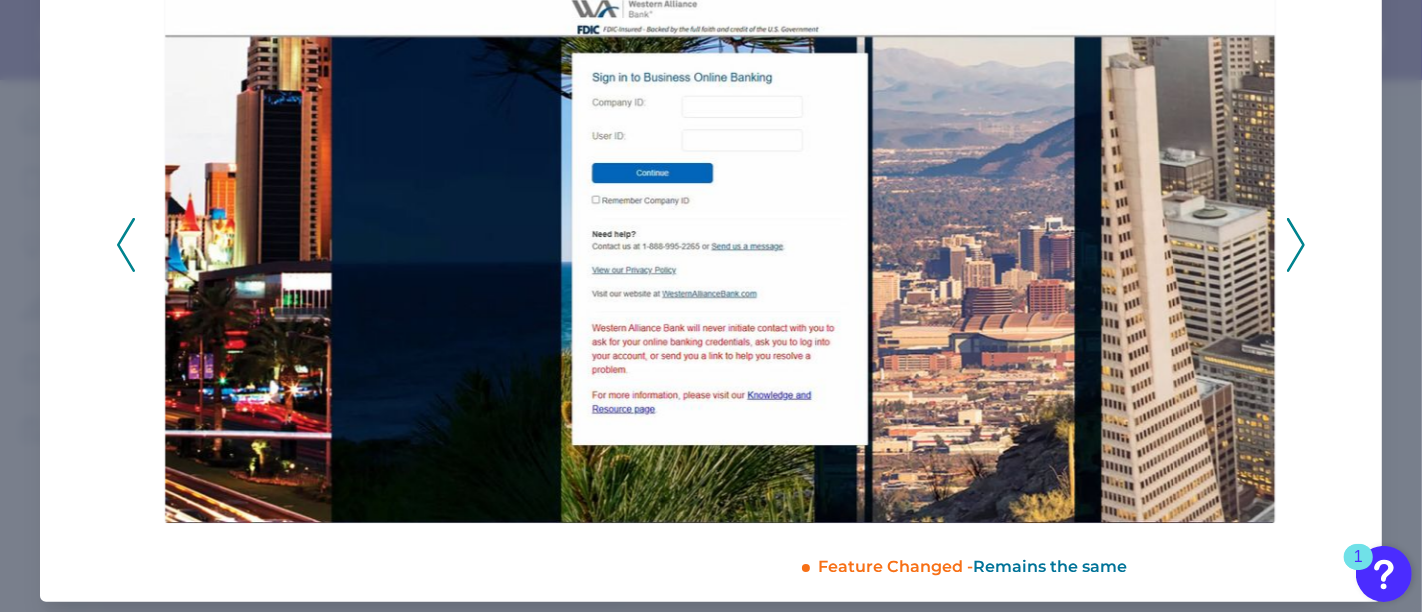 click 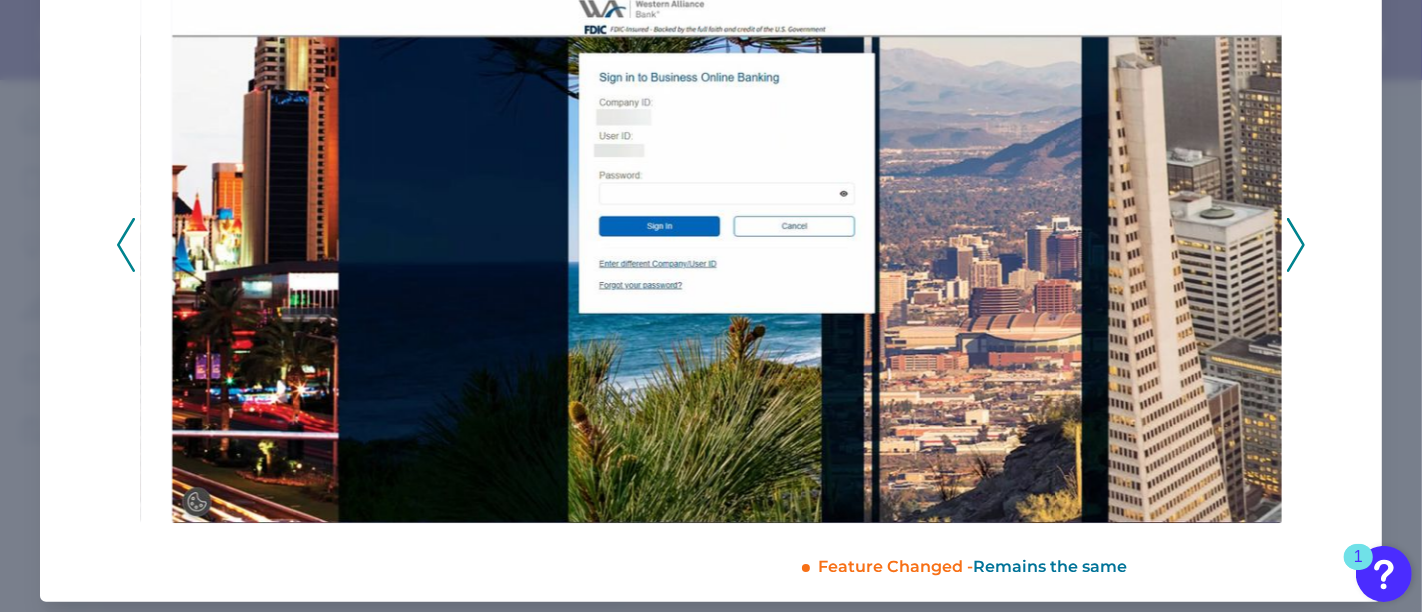 click 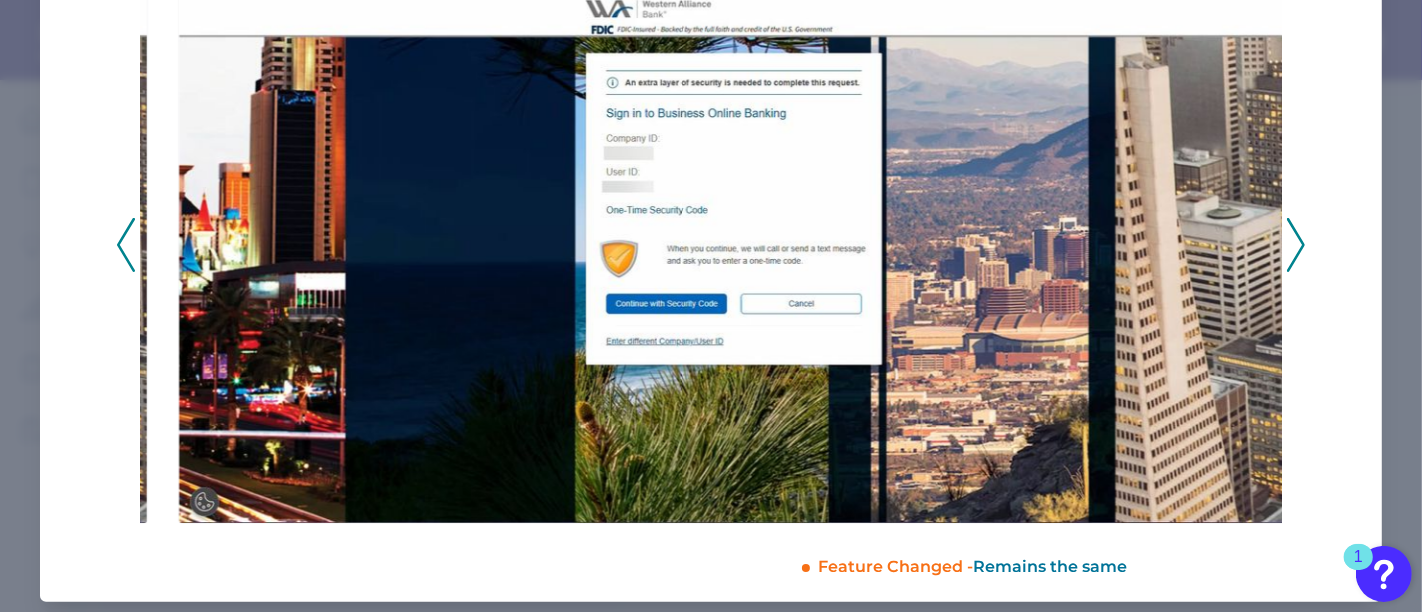 click on "2025 - Q2" at bounding box center [711, 234] 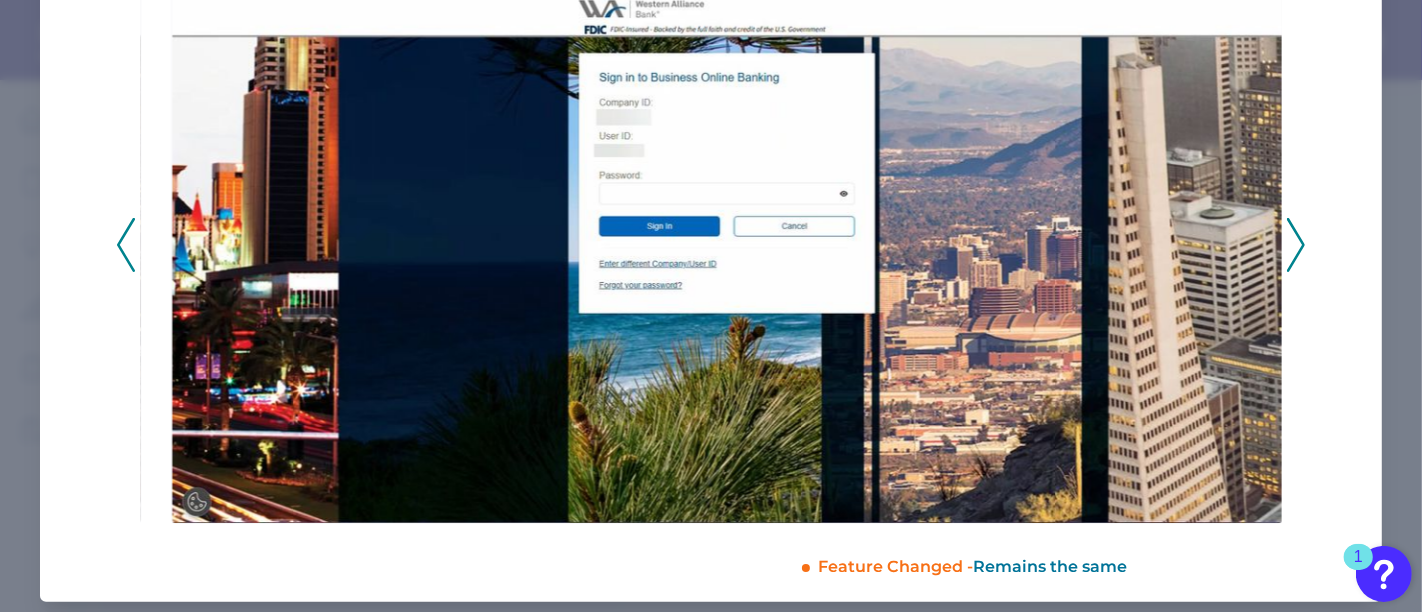 click 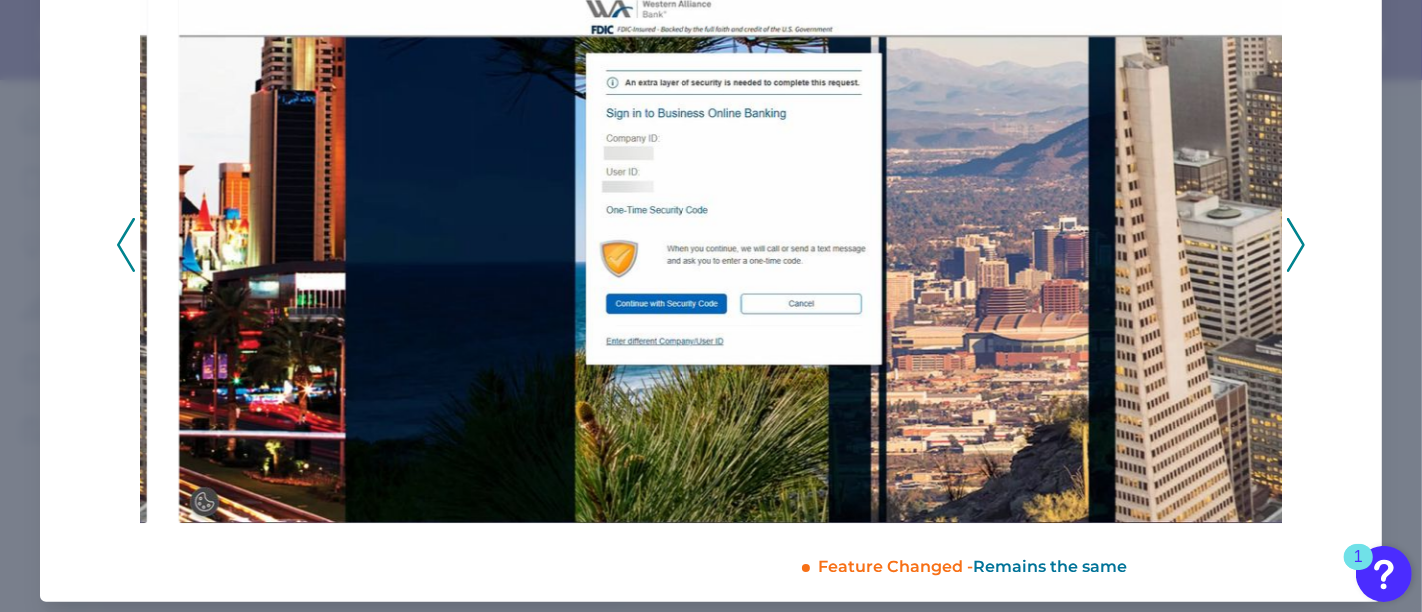 click 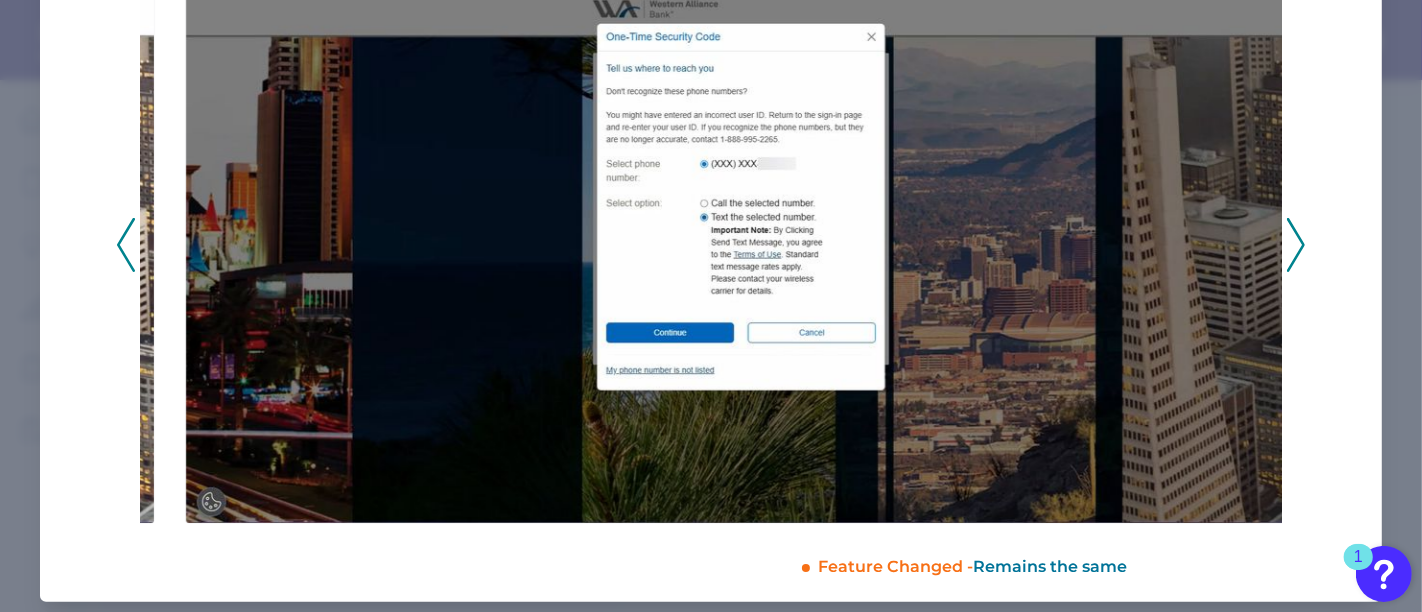 click 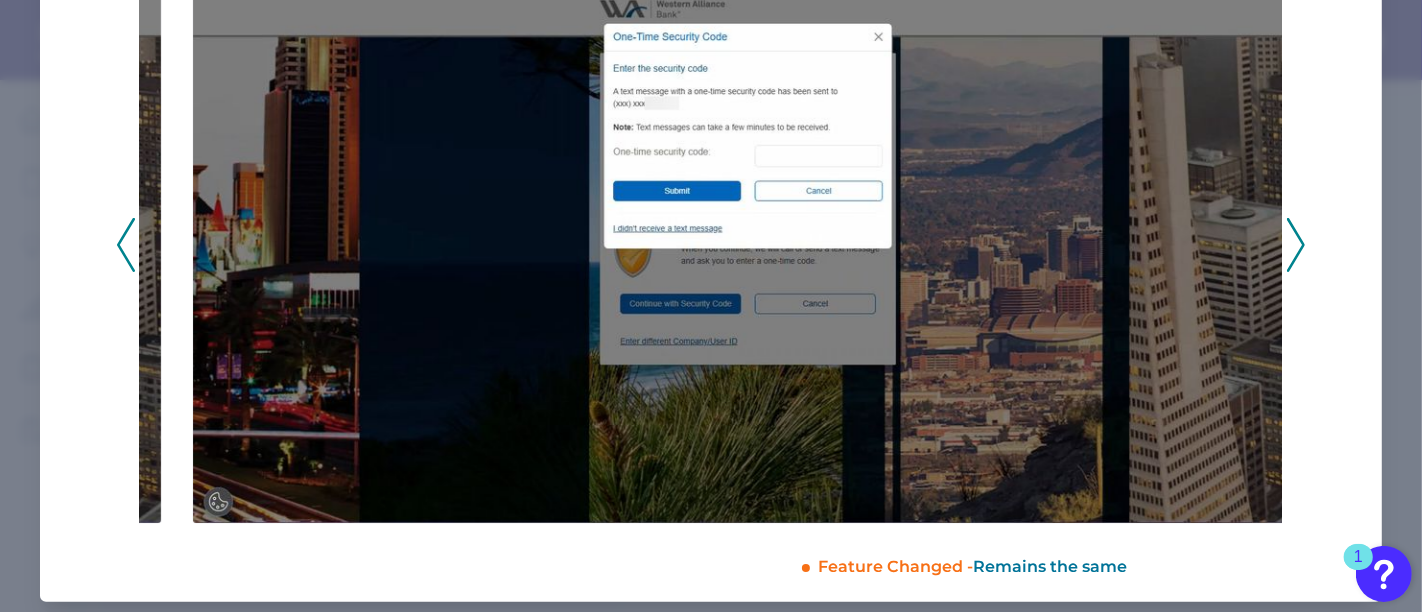 click 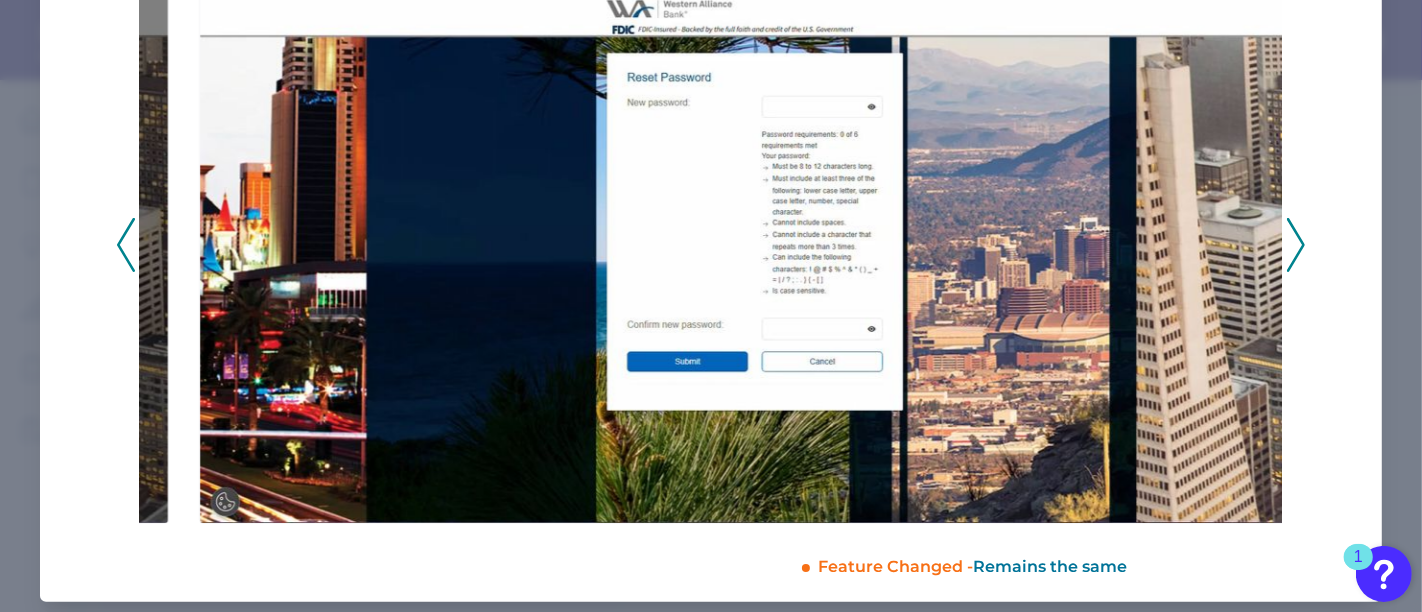 click 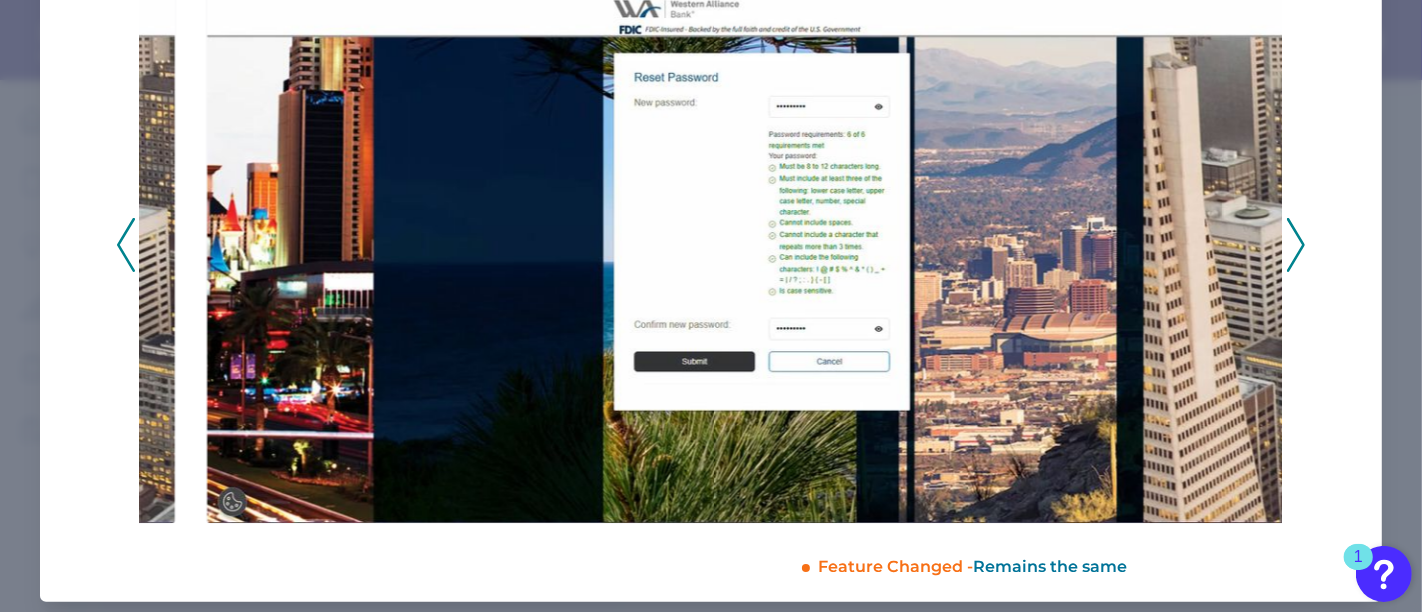 click 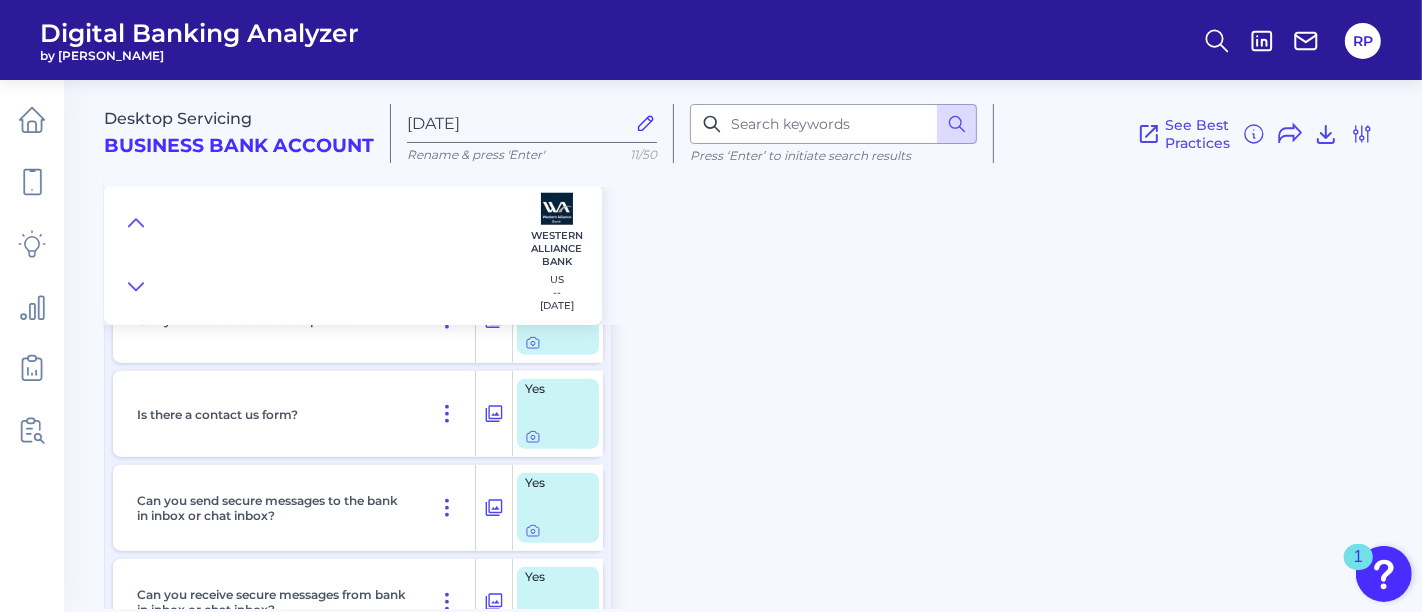 scroll, scrollTop: 1555, scrollLeft: 0, axis: vertical 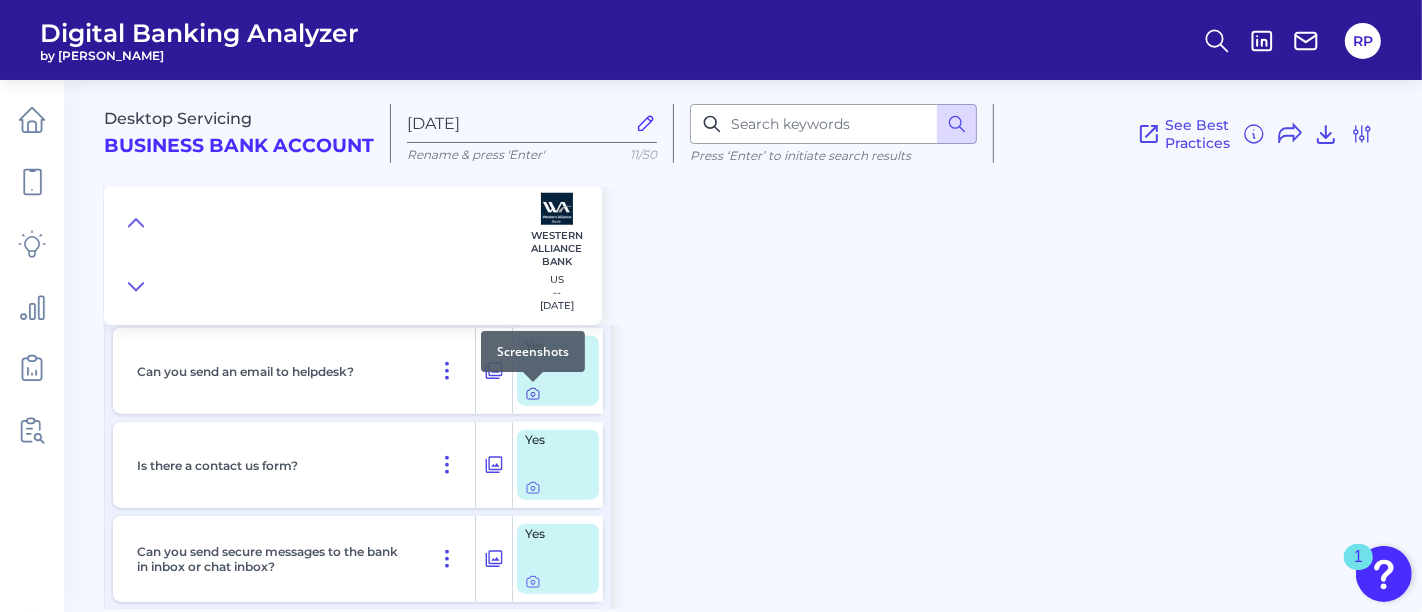 click 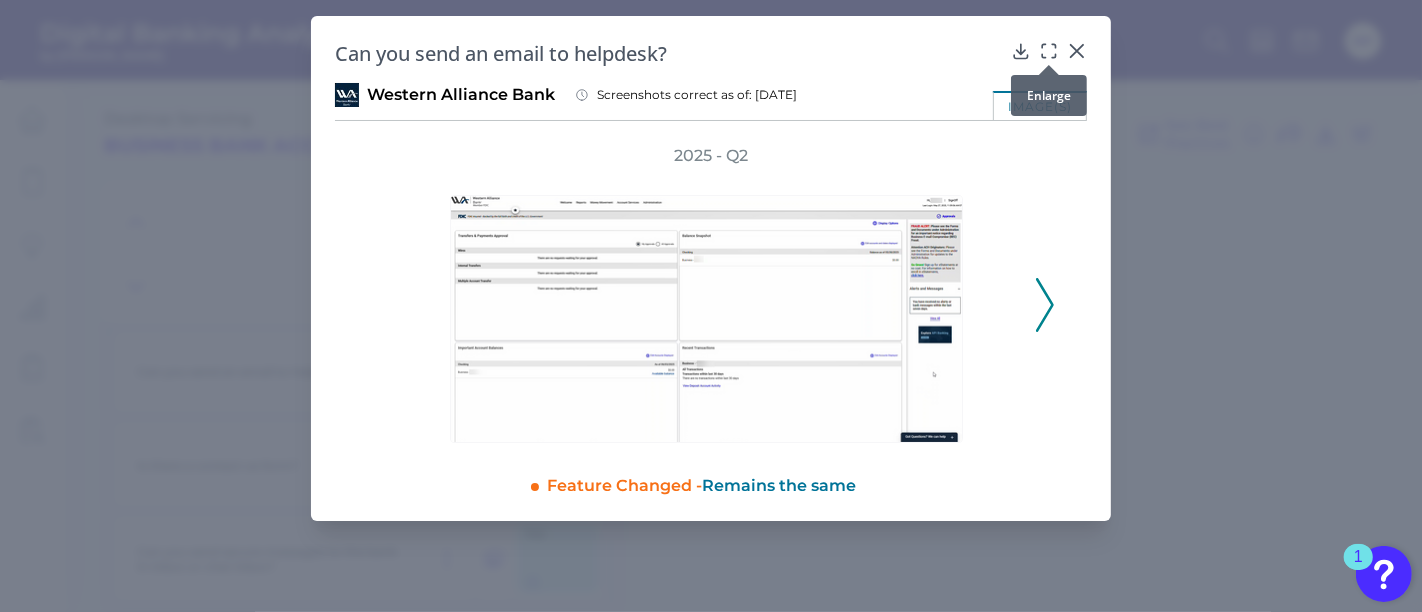 click 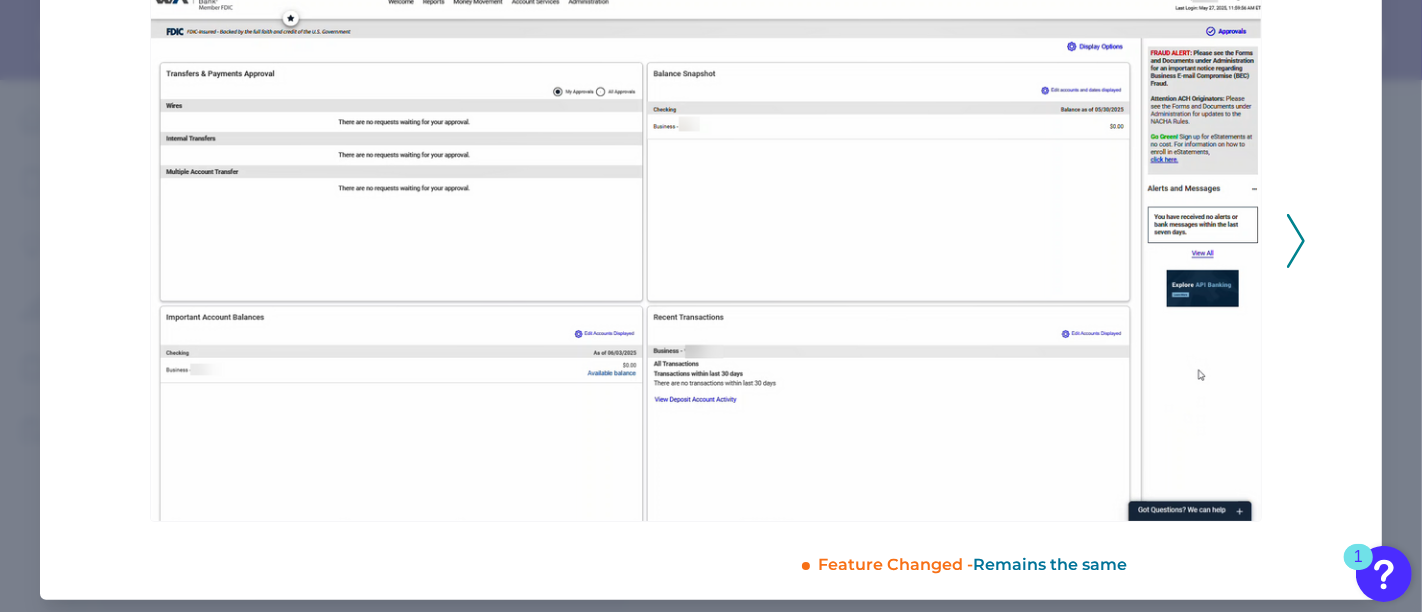 click 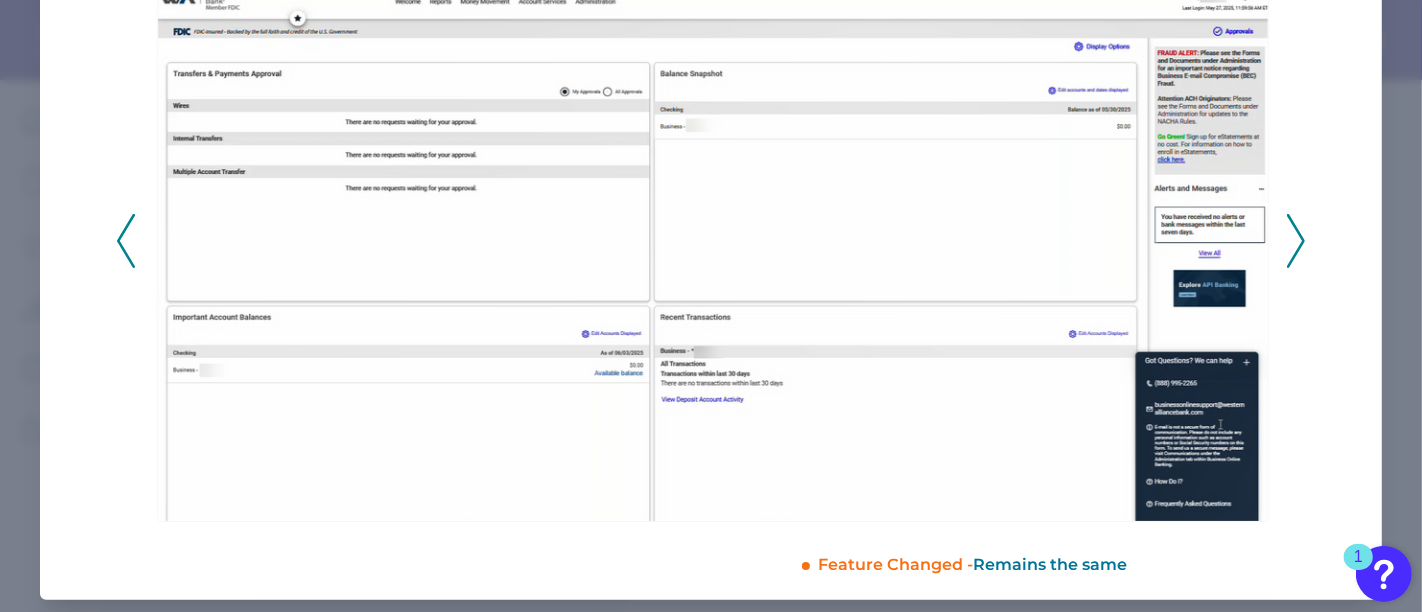 scroll, scrollTop: 207, scrollLeft: 0, axis: vertical 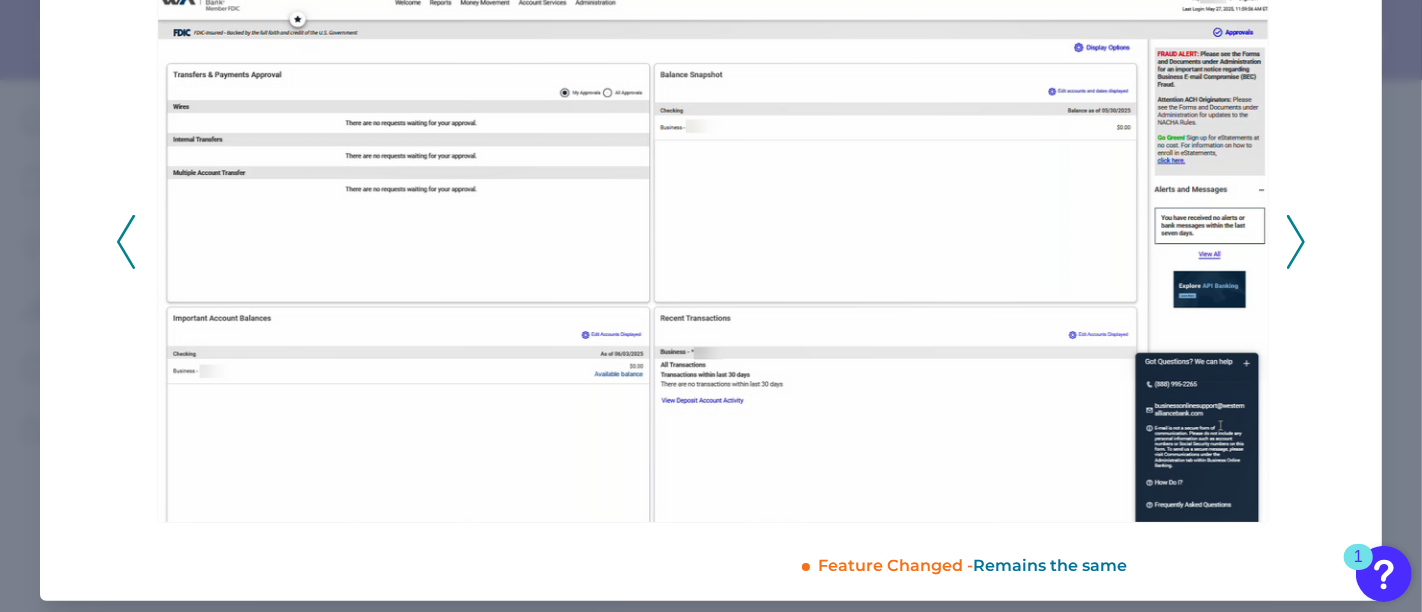 click 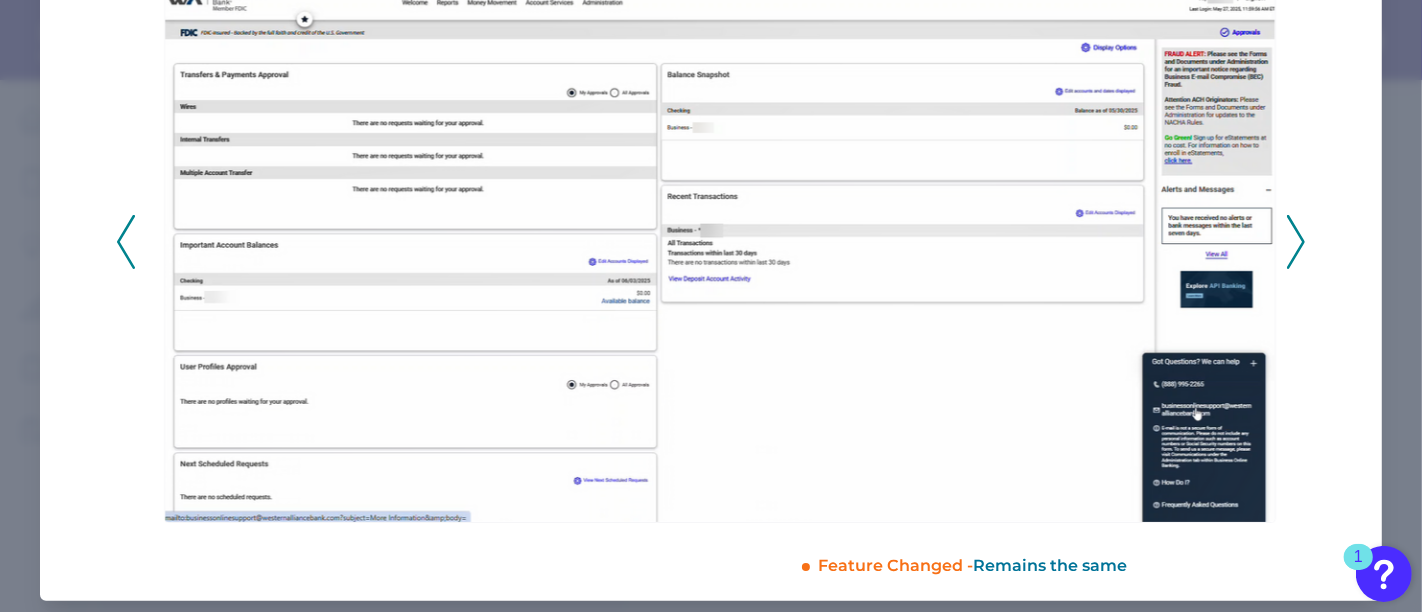 click 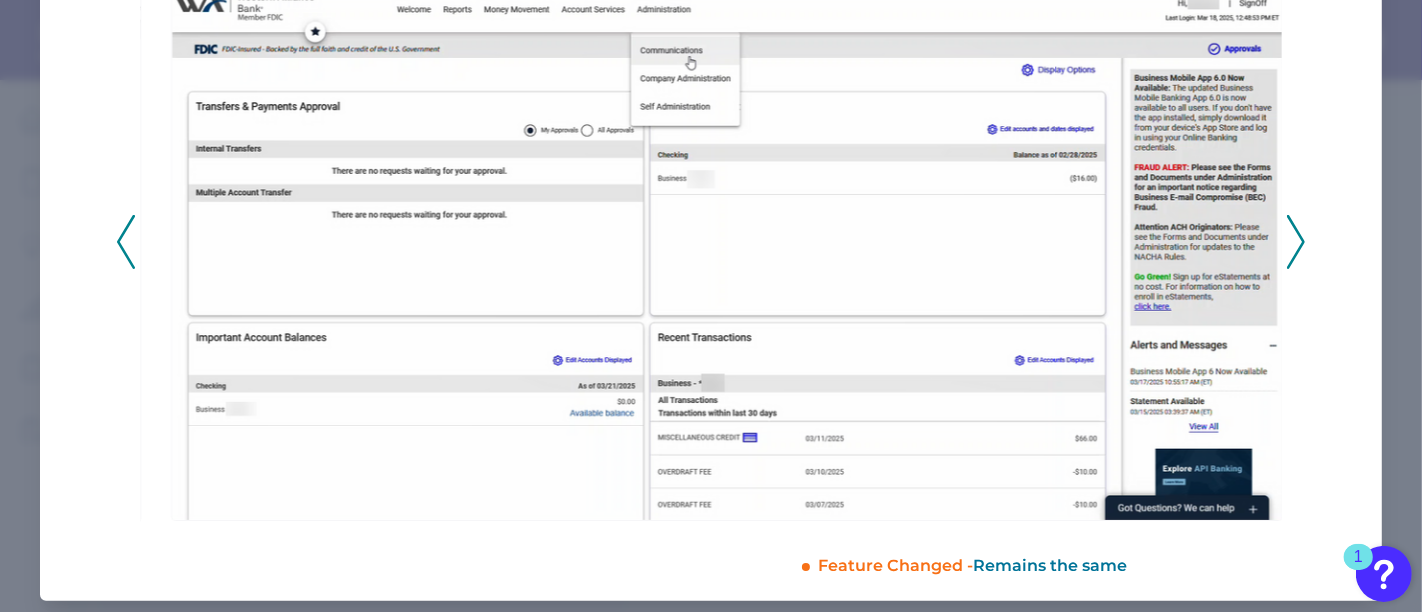 click 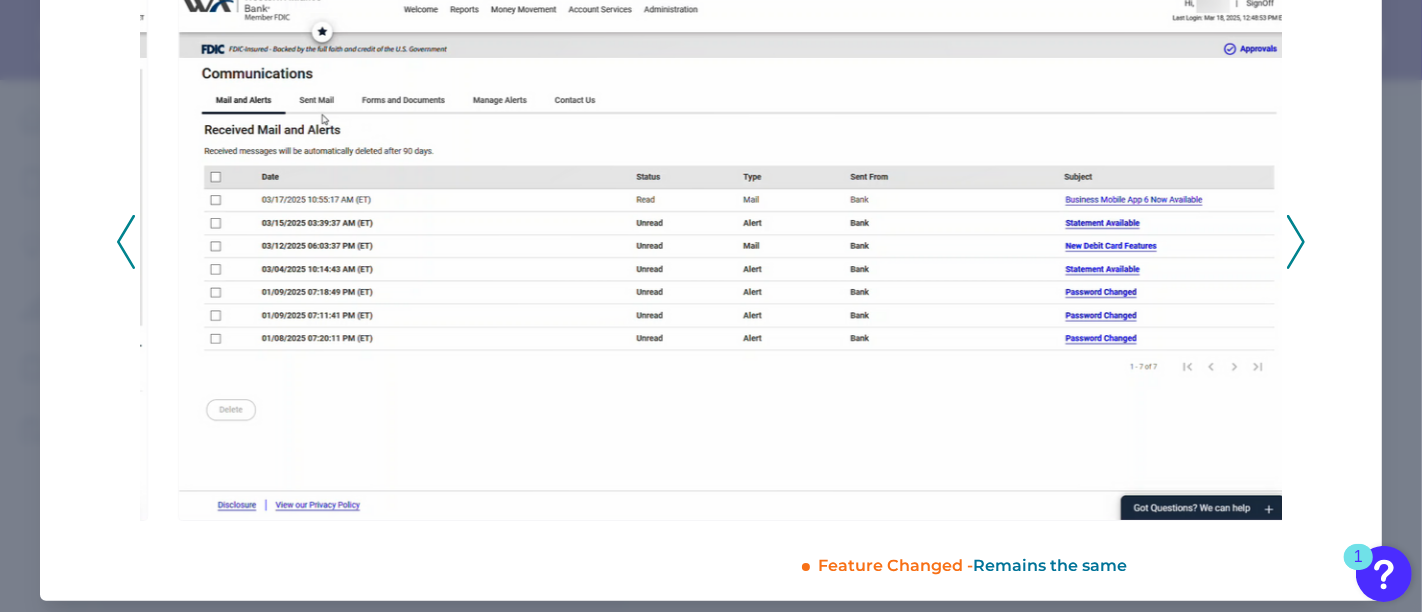 click 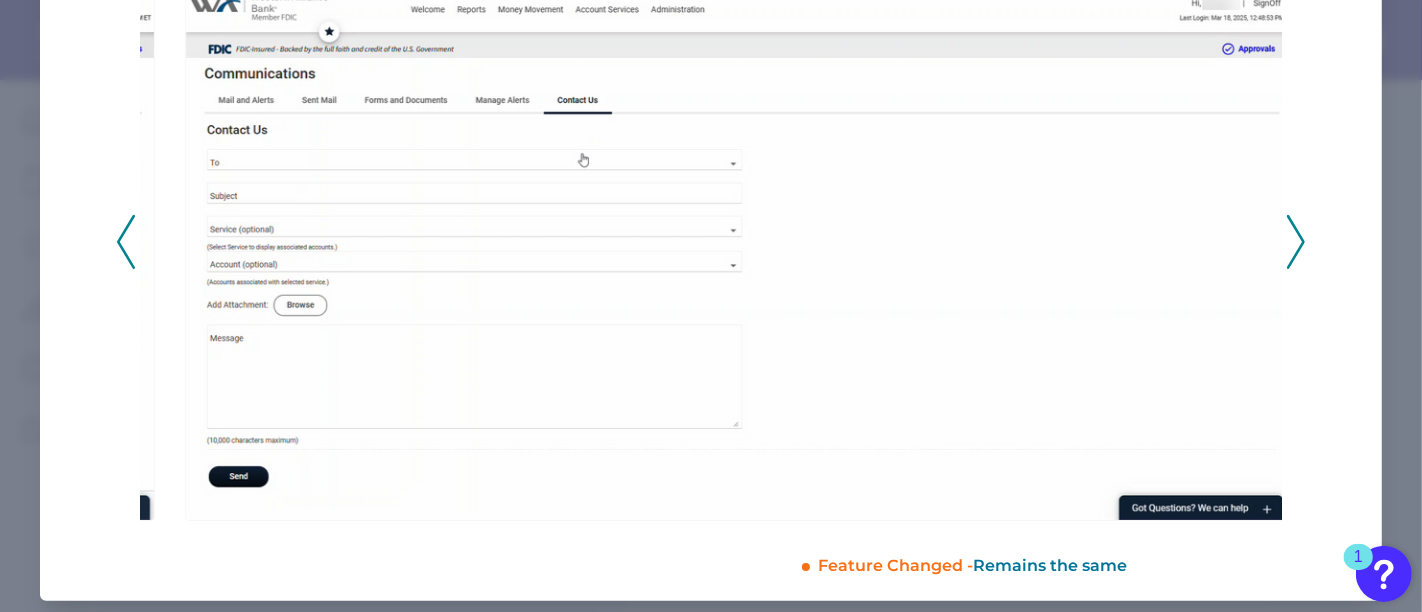 click 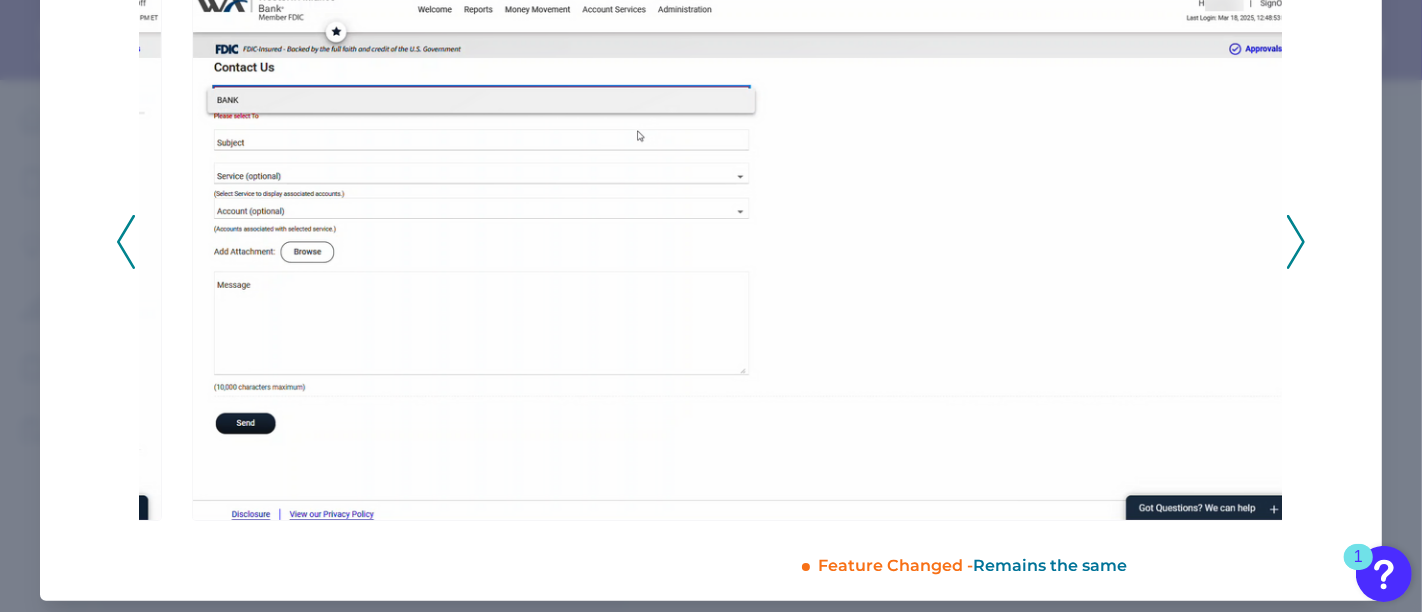 click 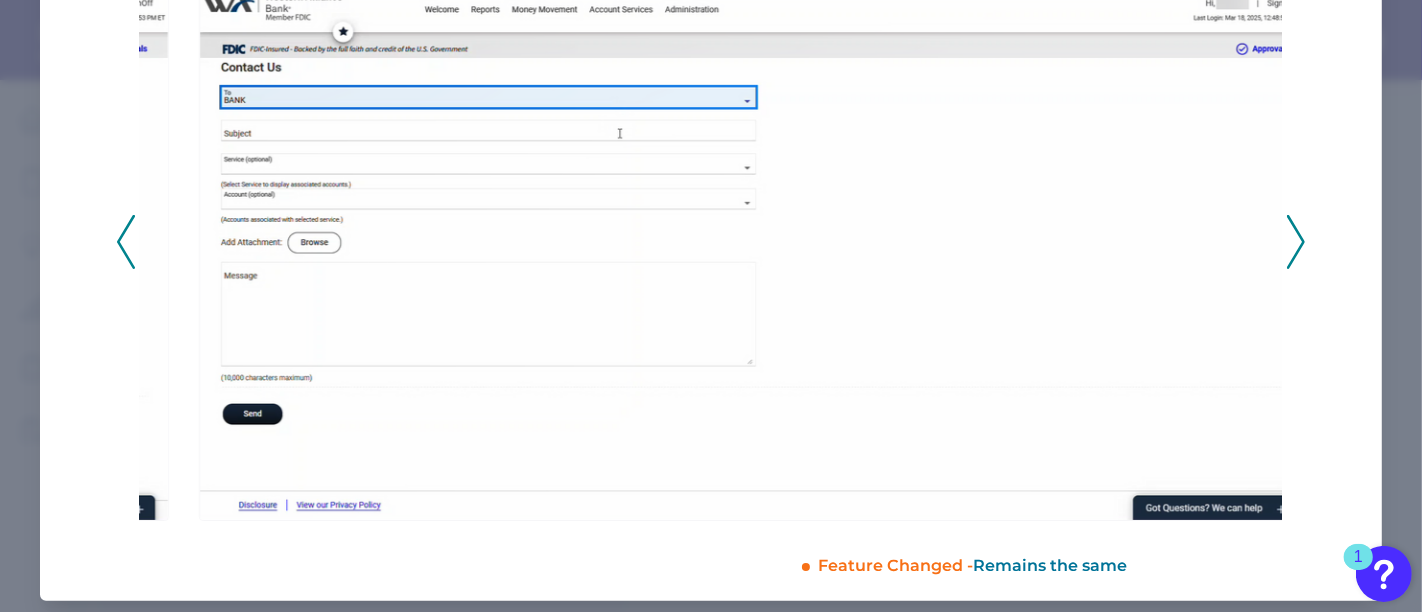 click 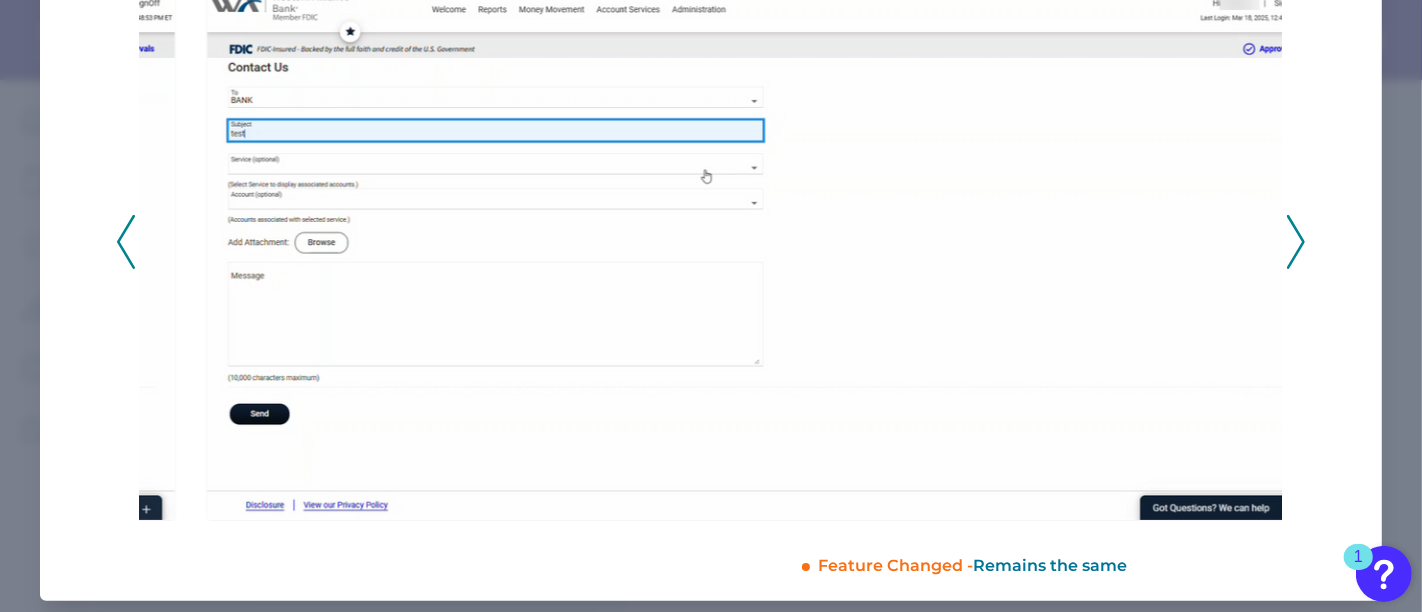 click 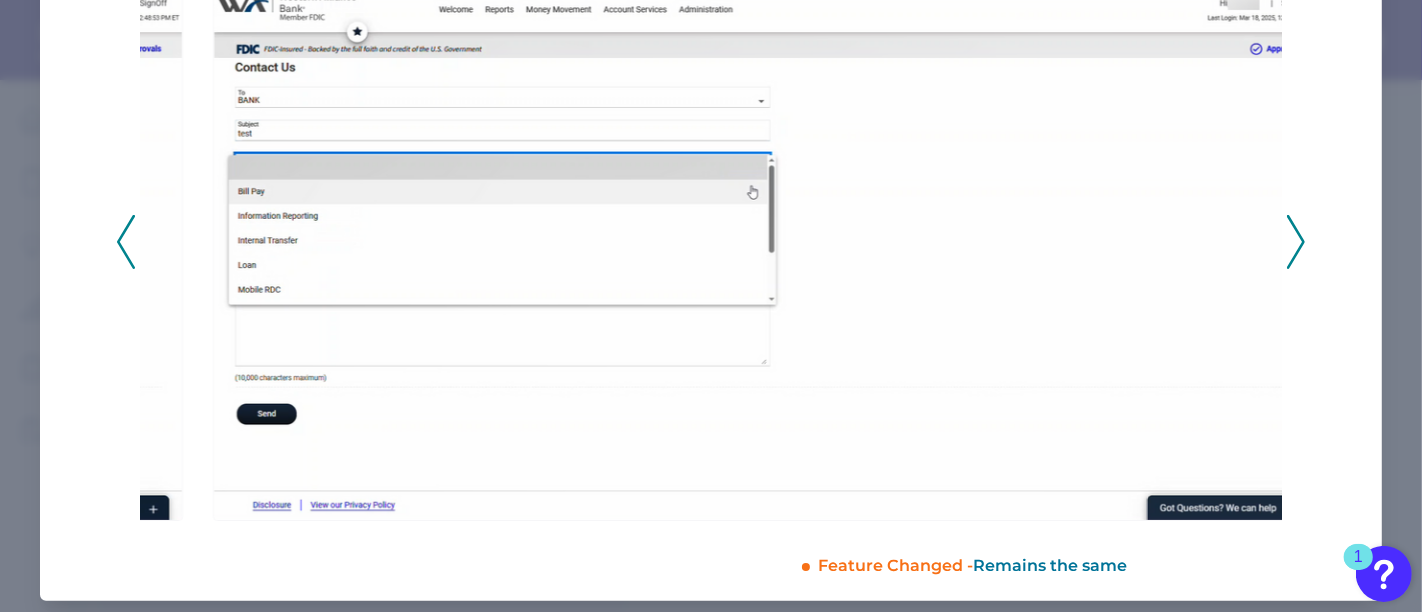 click 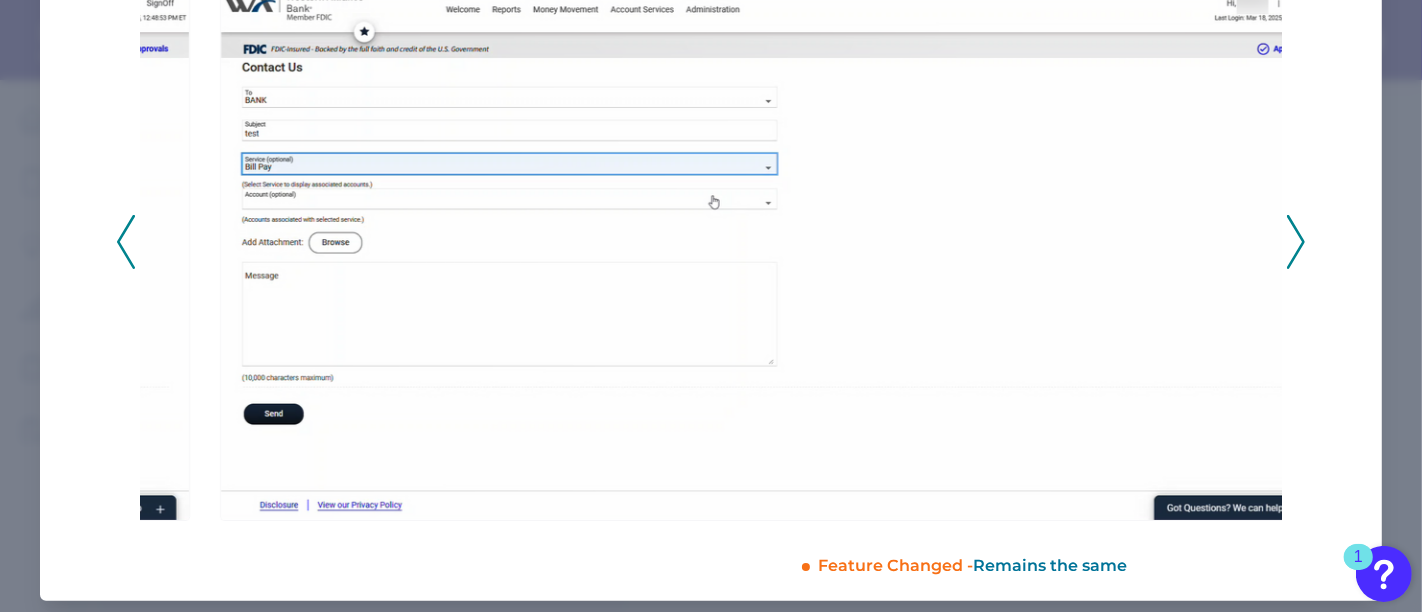 click 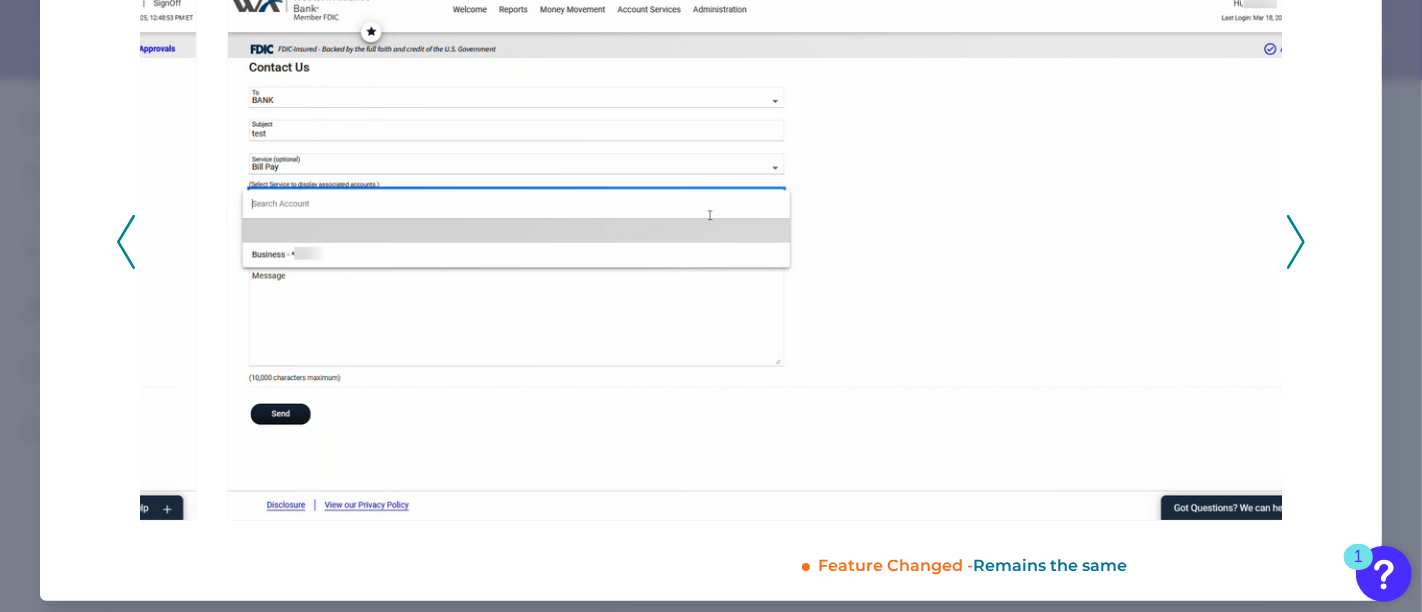 click 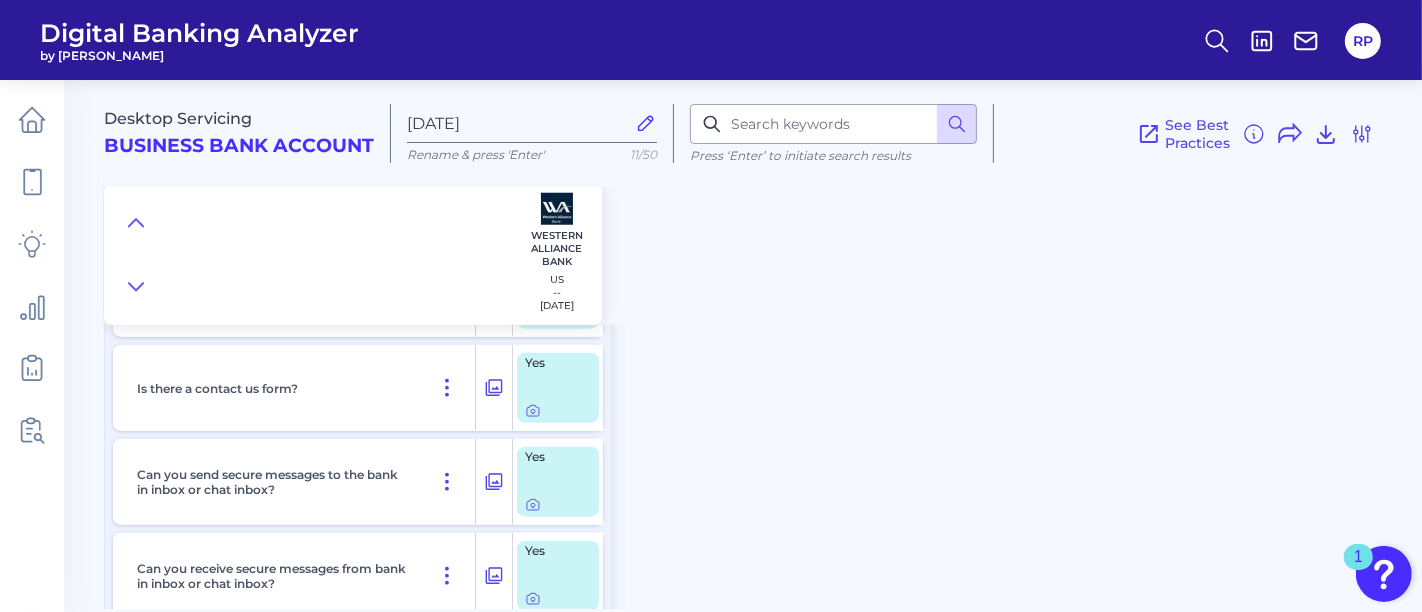 scroll, scrollTop: 1666, scrollLeft: 0, axis: vertical 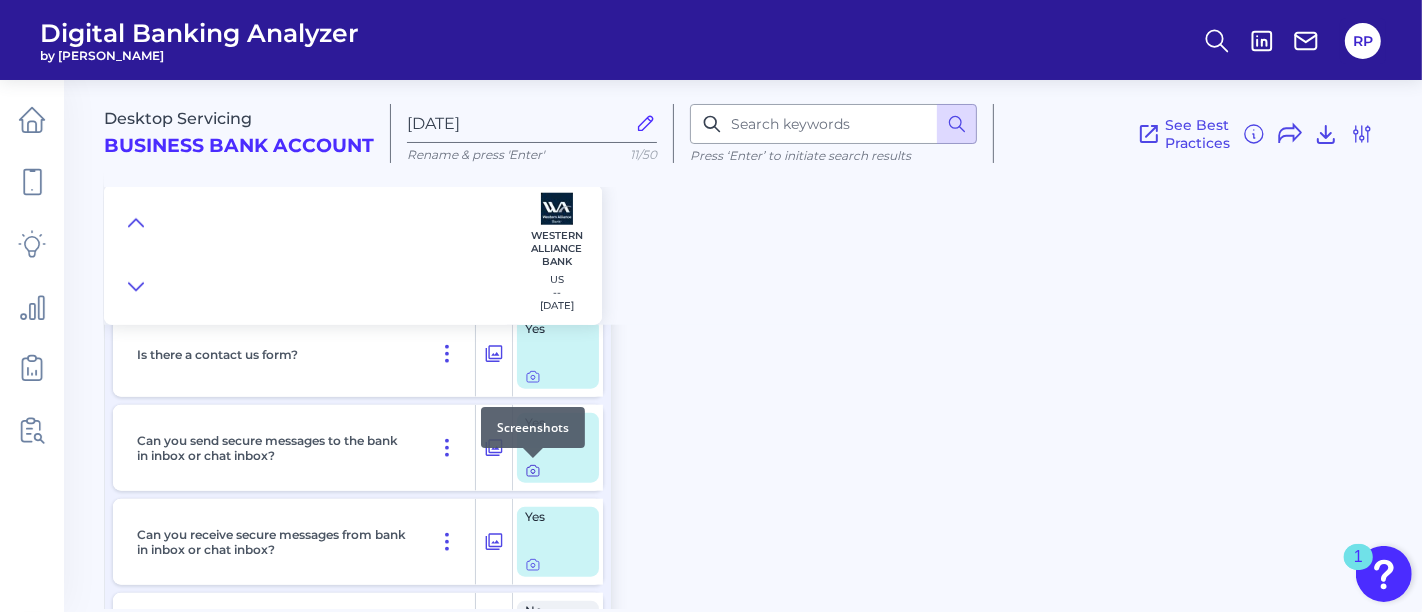 click 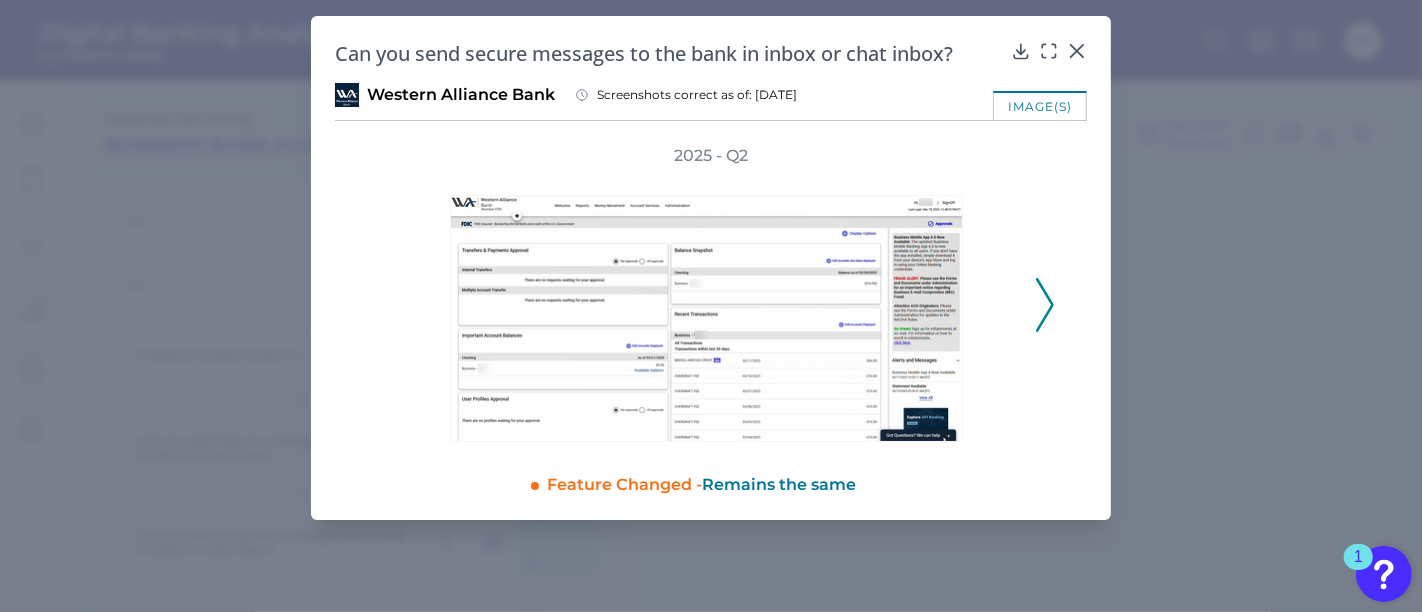click 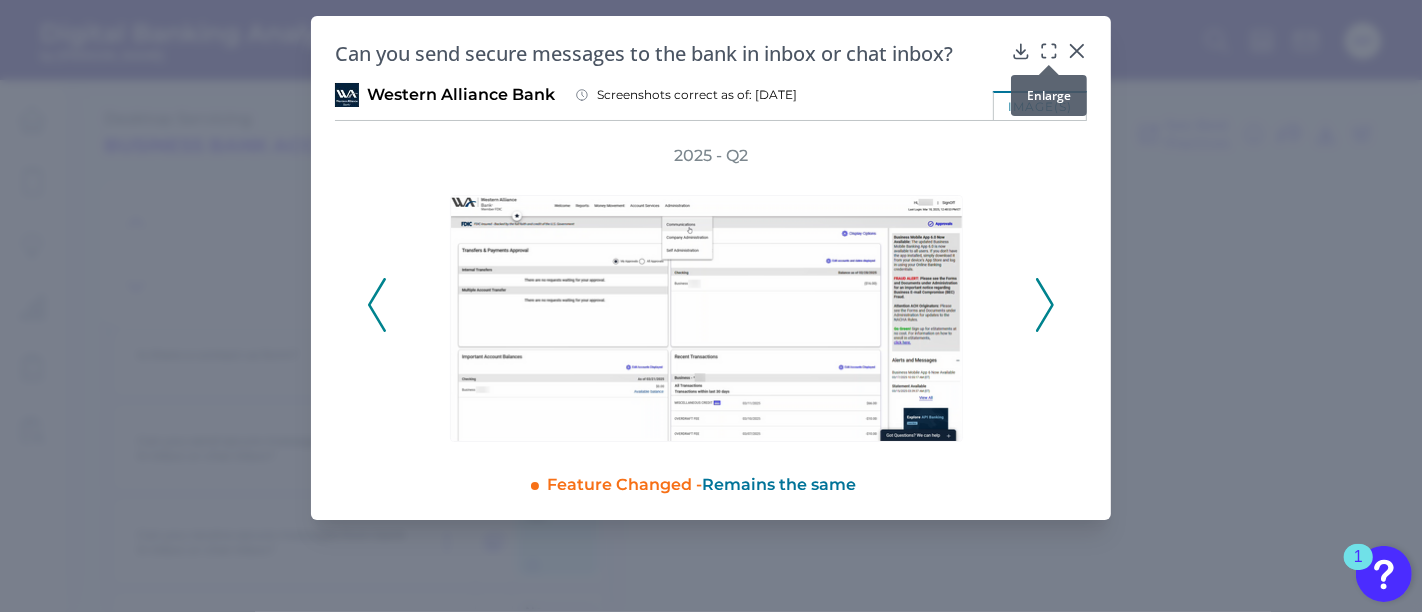 click 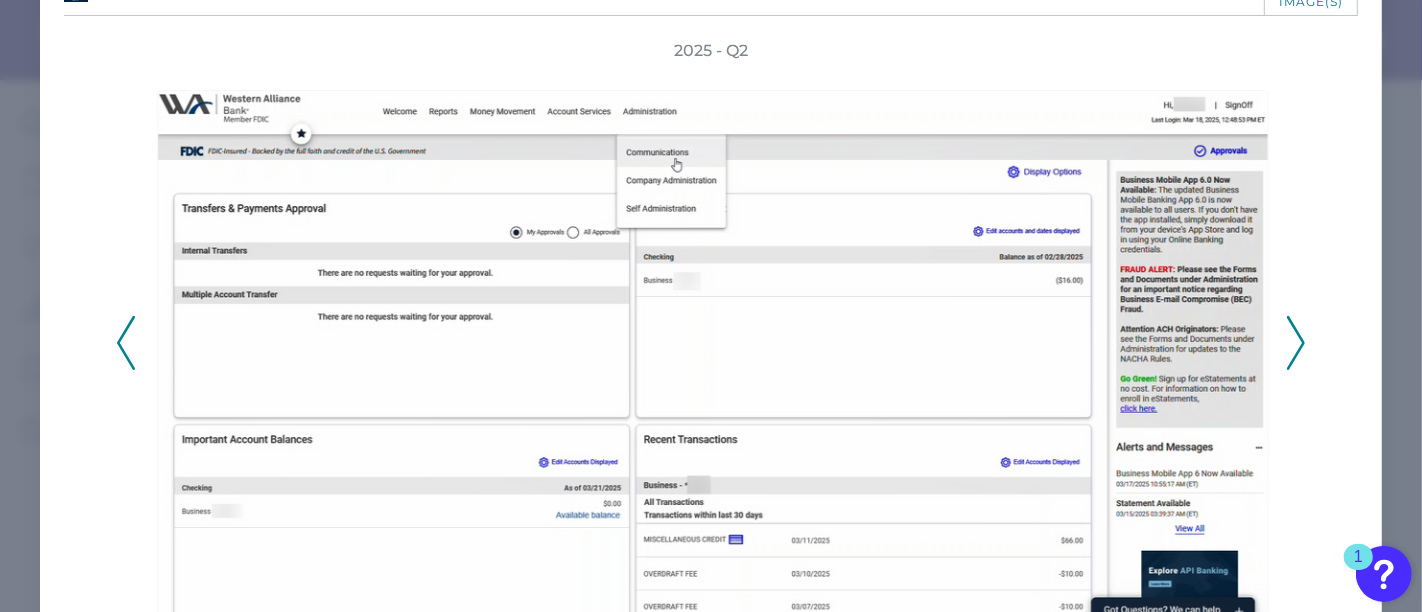 scroll, scrollTop: 205, scrollLeft: 0, axis: vertical 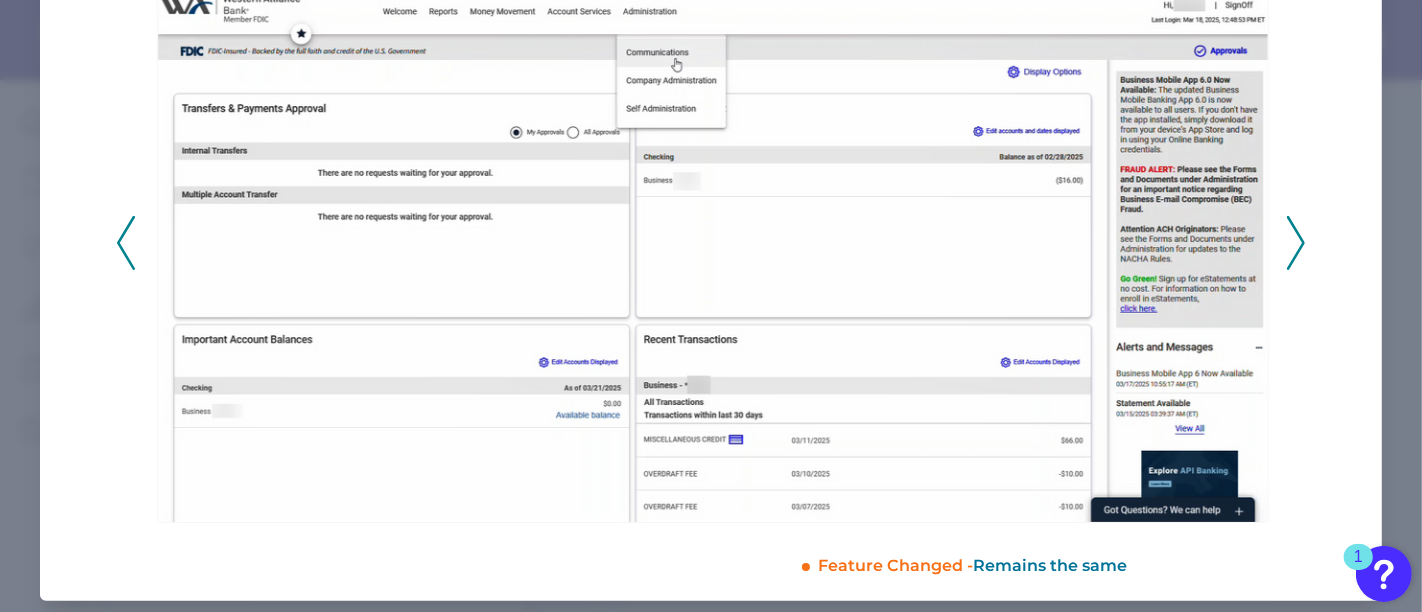 click 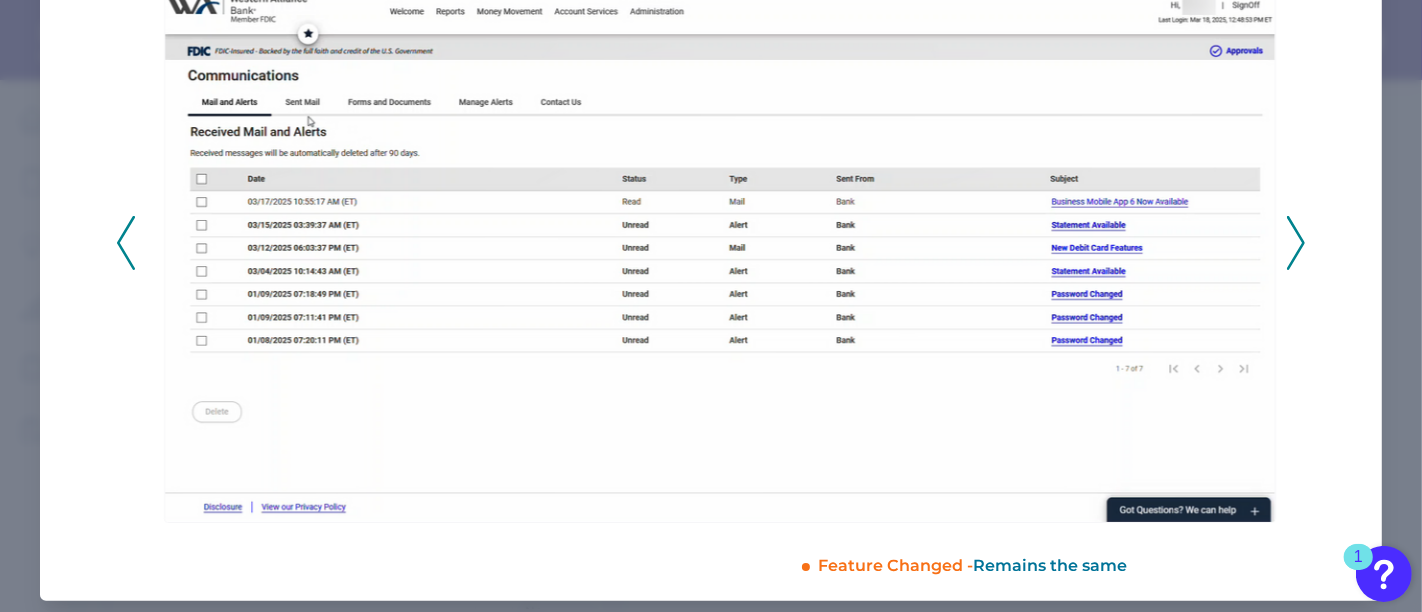 click 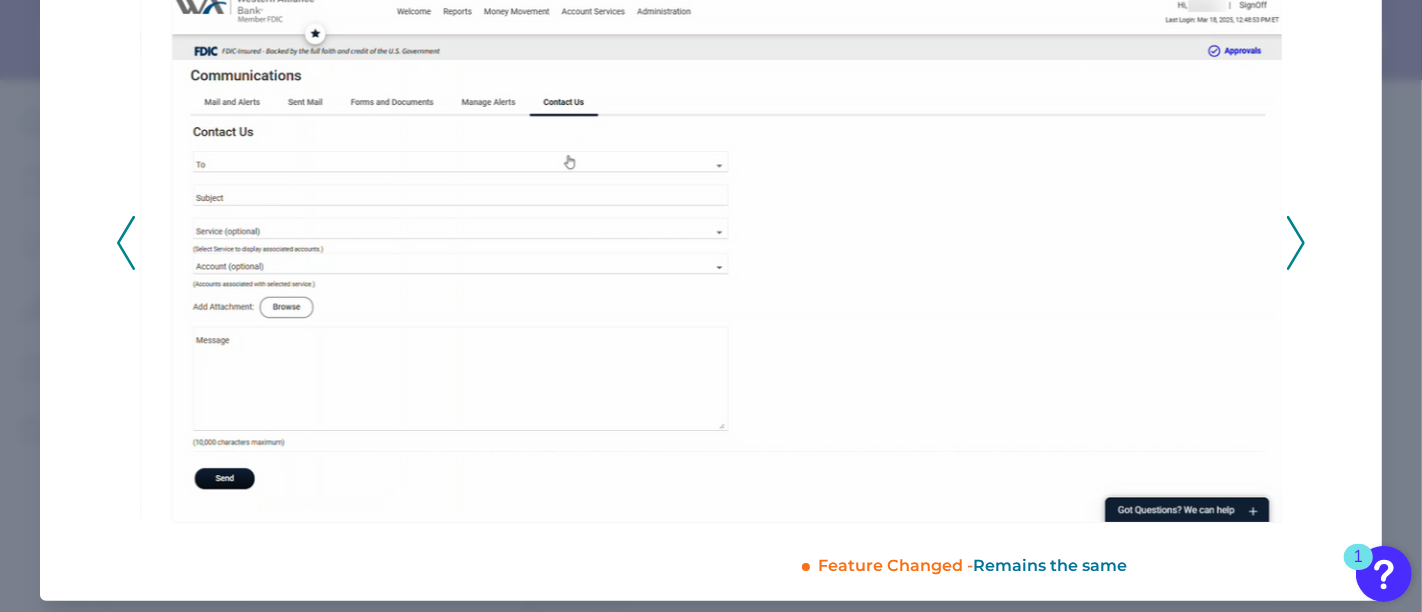 click 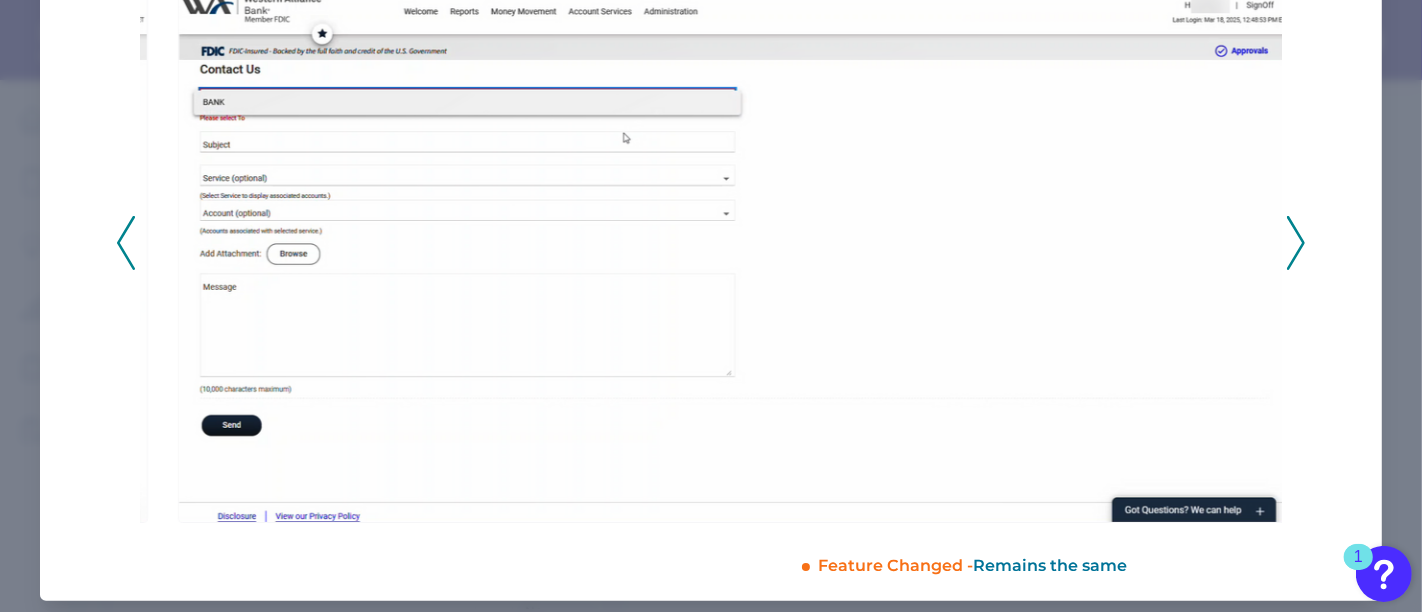 click 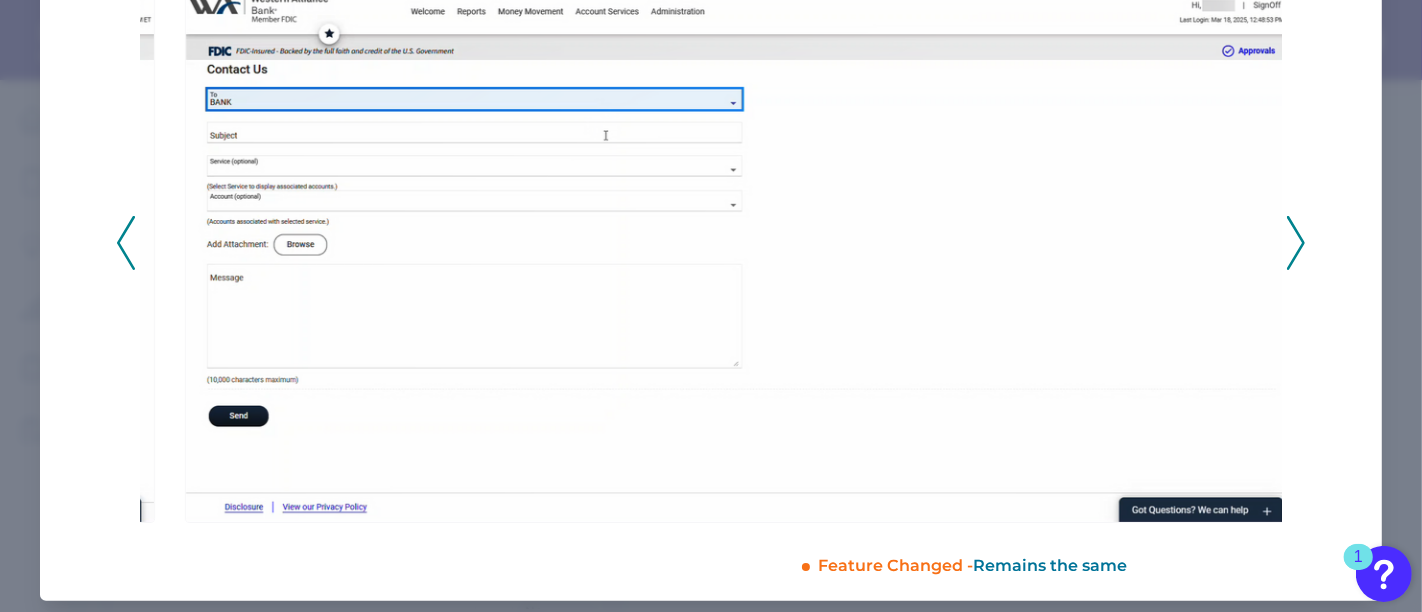 click 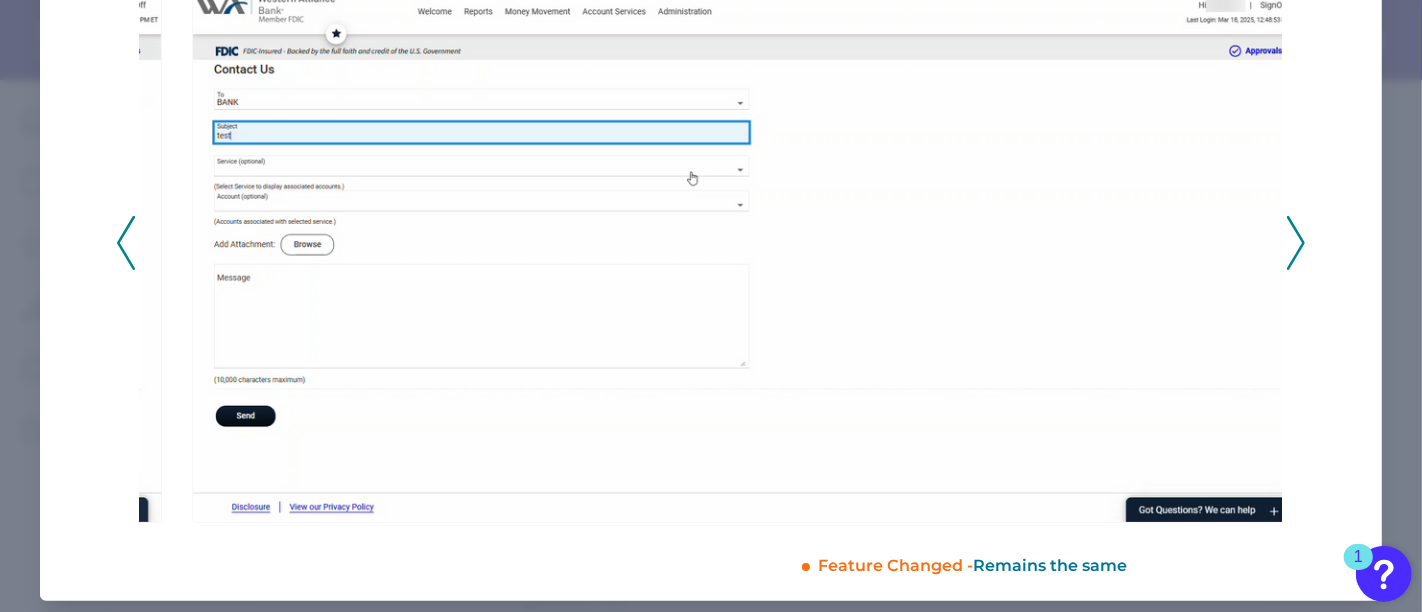 click 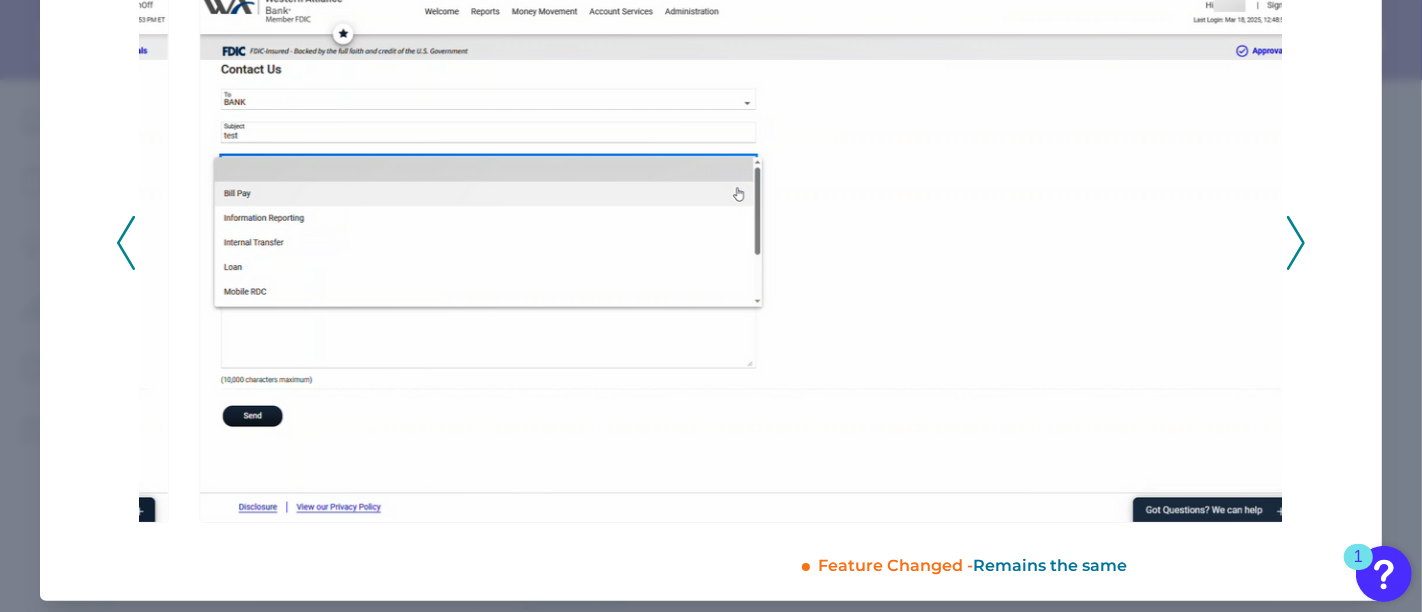 click 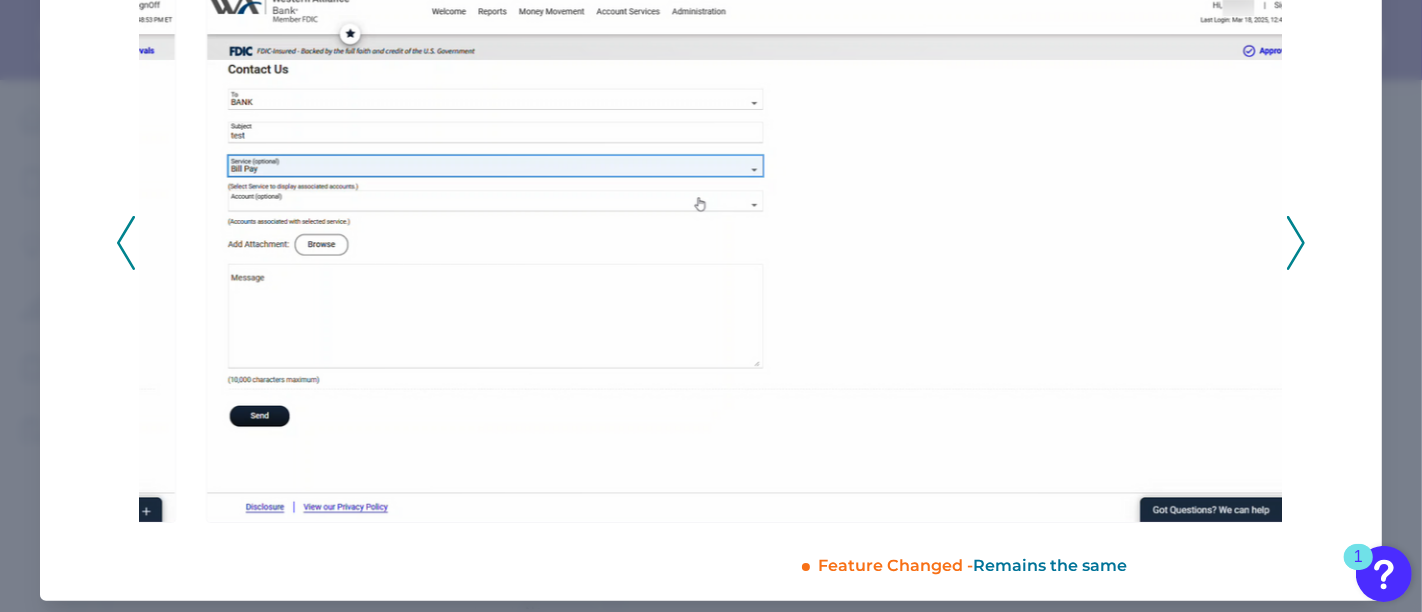 click 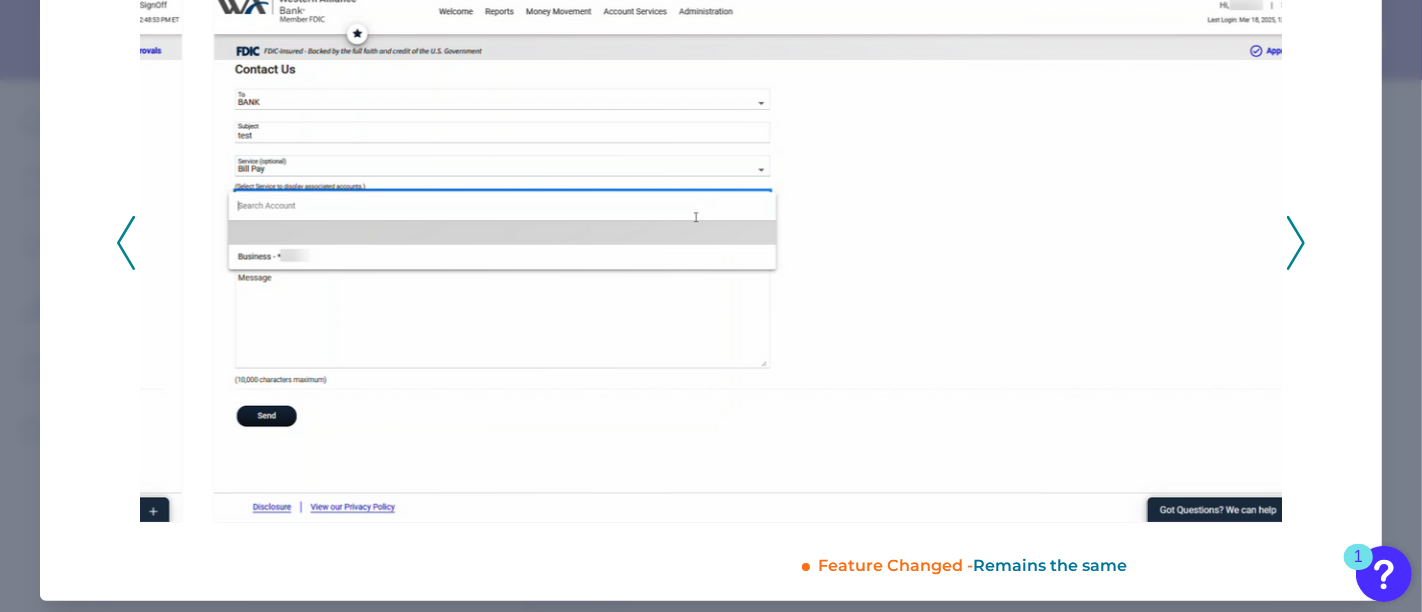 click 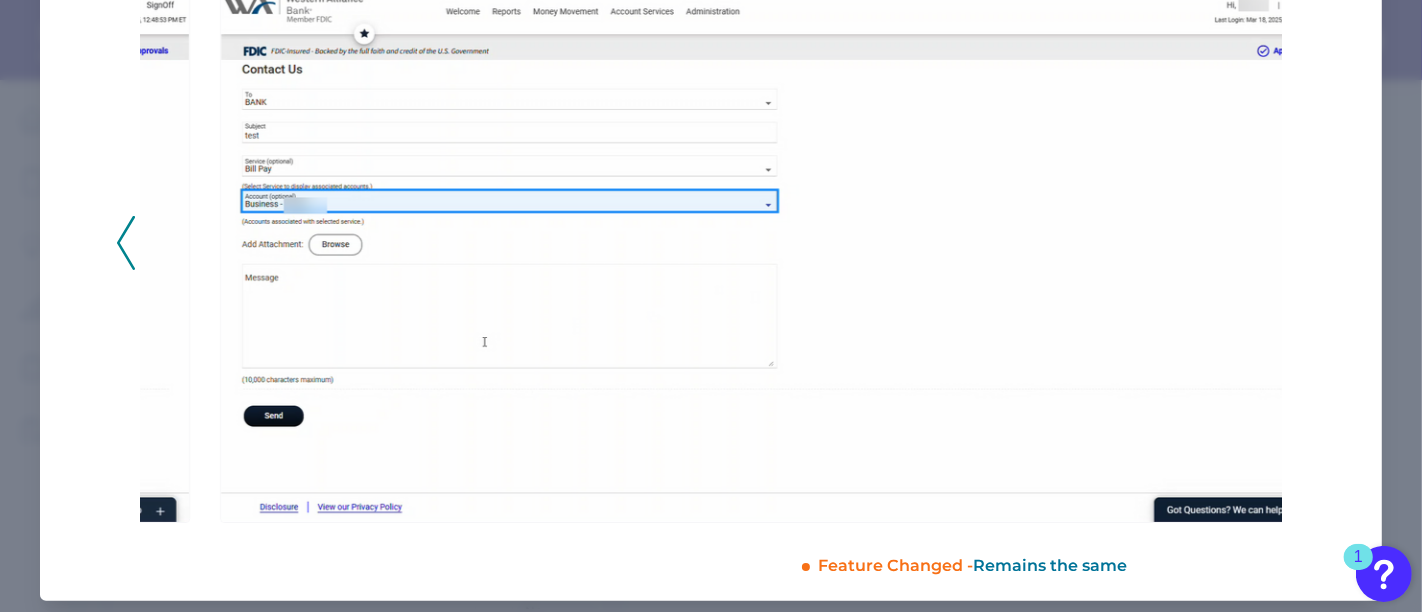 click on "2025 - Q2" at bounding box center [711, 231] 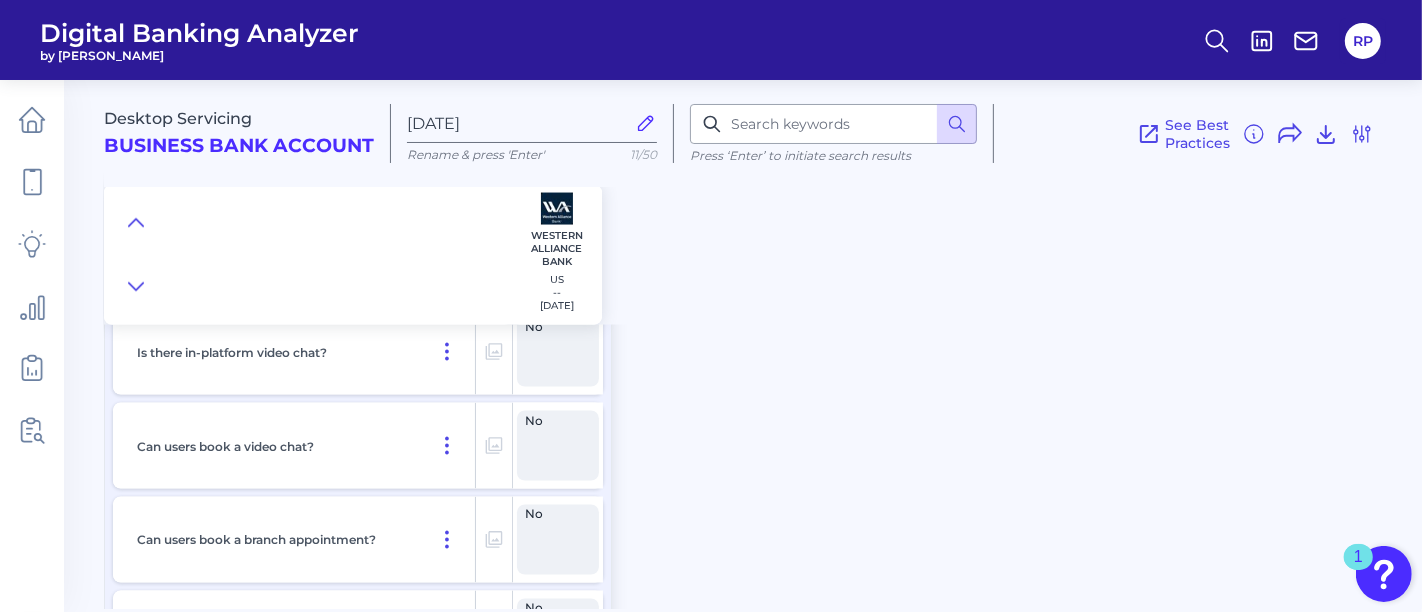 scroll, scrollTop: 2876, scrollLeft: 0, axis: vertical 